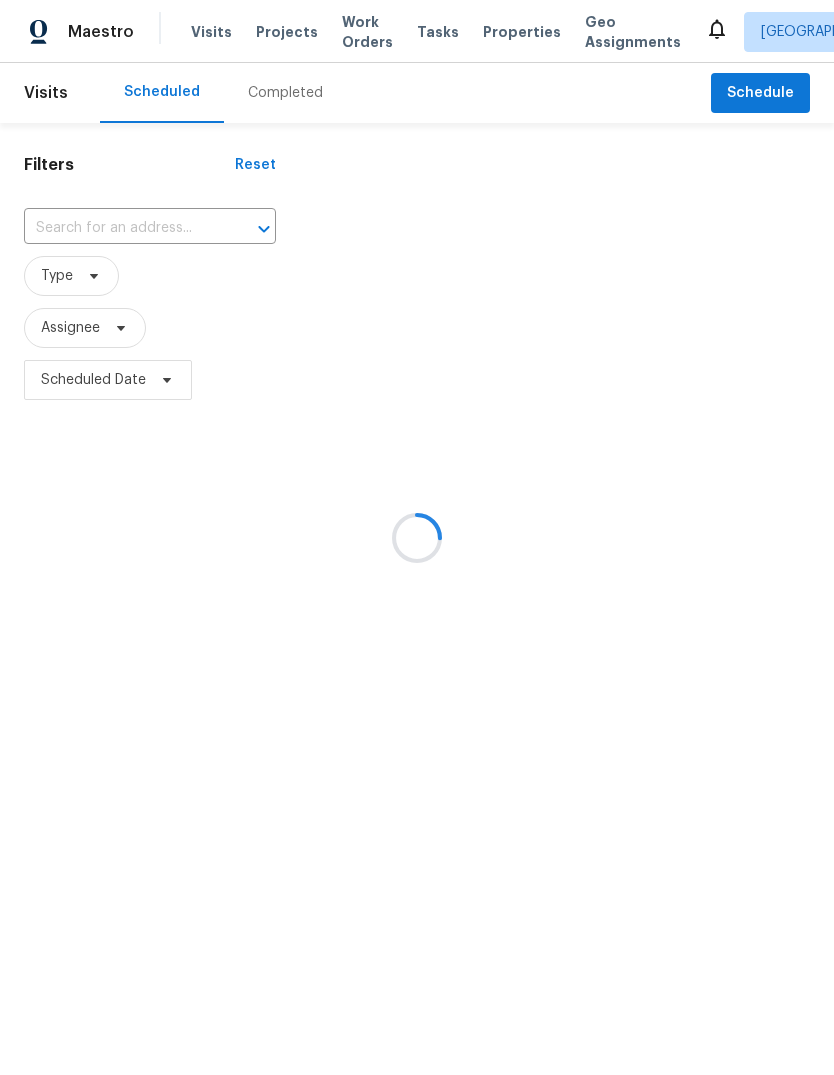 scroll, scrollTop: 0, scrollLeft: 0, axis: both 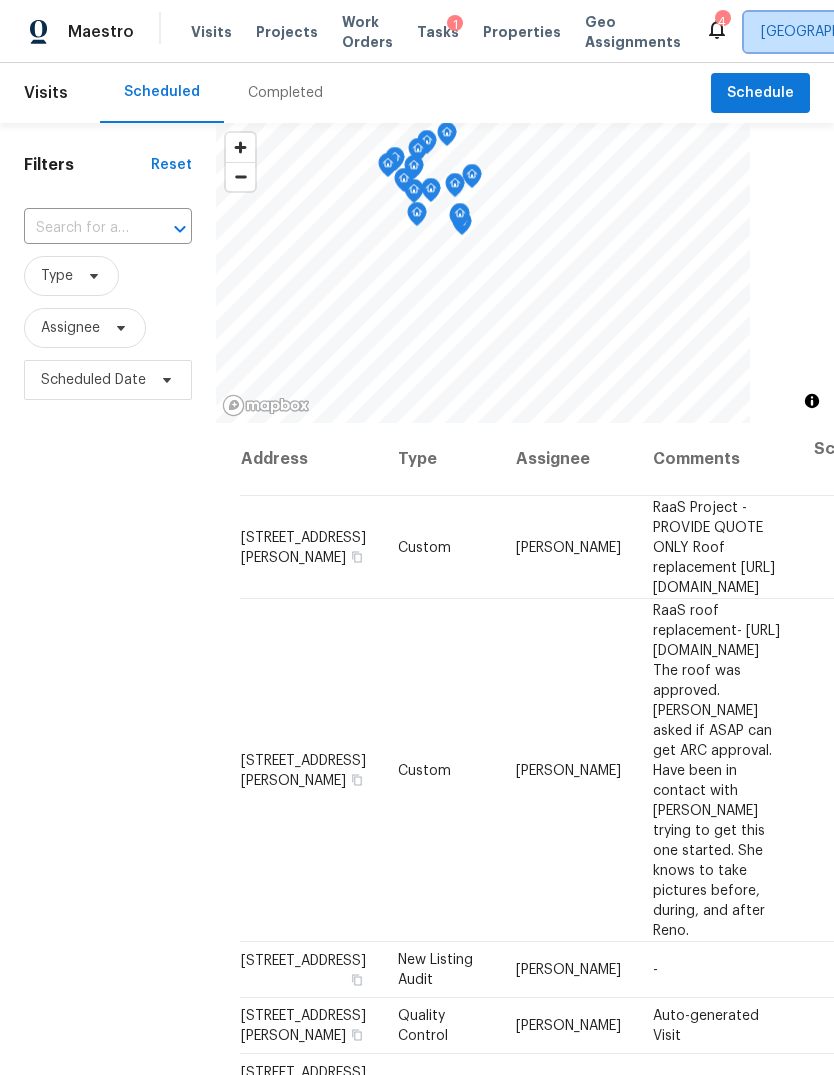 click on "[GEOGRAPHIC_DATA], [GEOGRAPHIC_DATA] + 1" at bounding box center (914, 32) 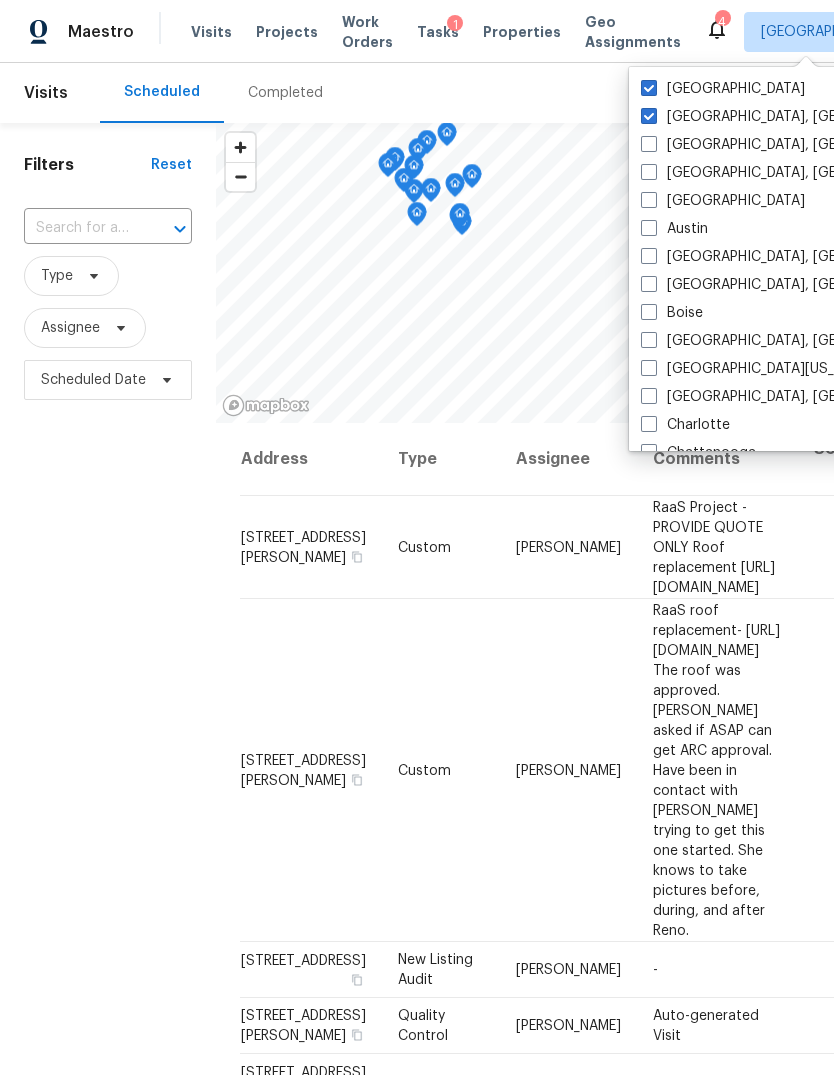 click on "Houston" at bounding box center (723, 89) 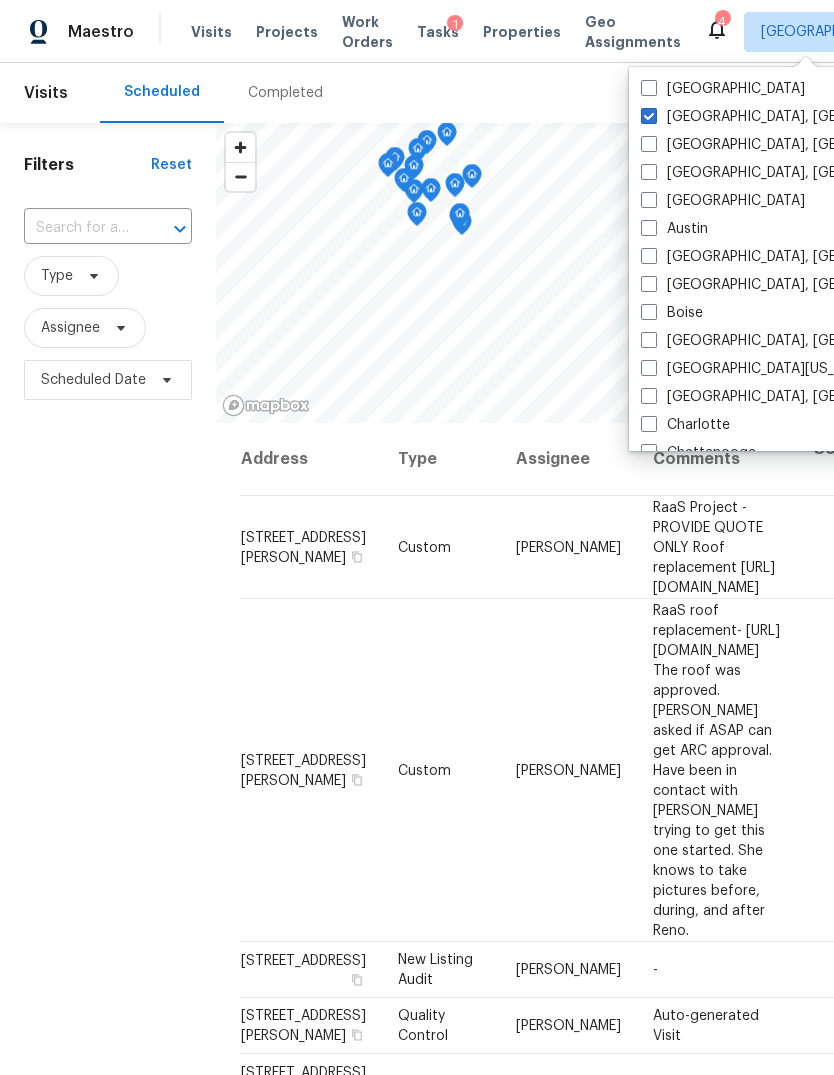 checkbox on "false" 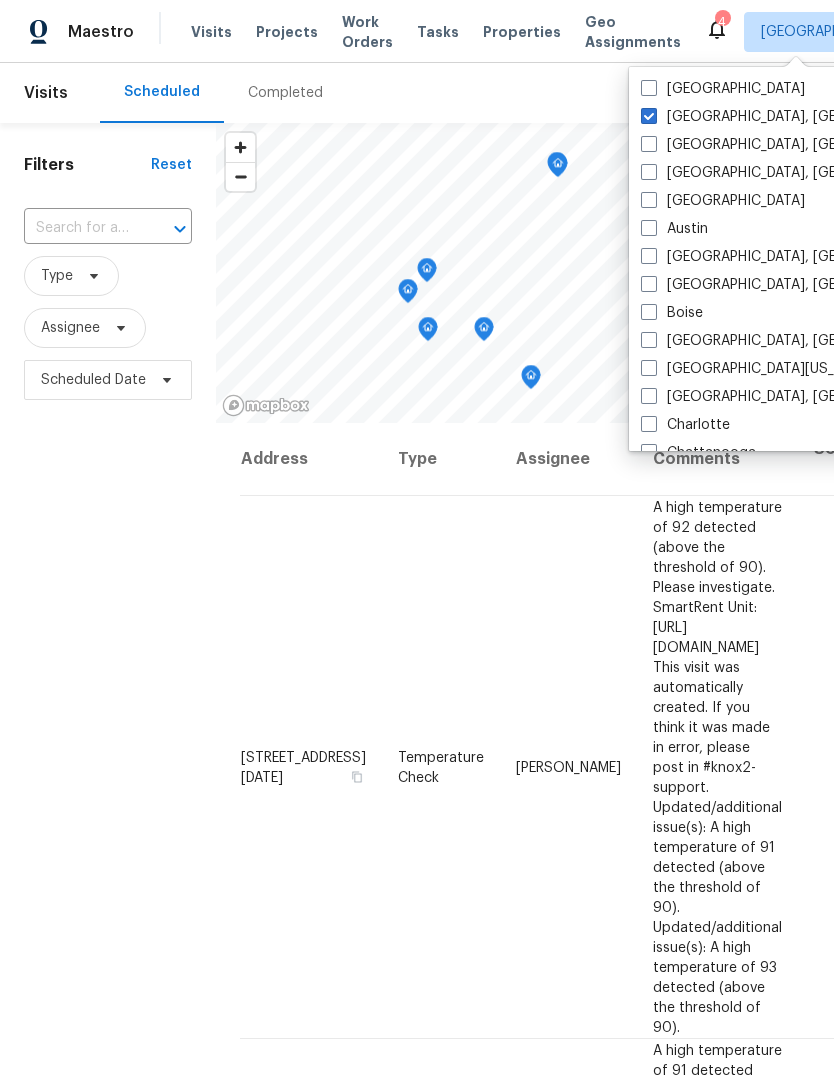 click on "Filters Reset ​ Type Assignee Scheduled Date" at bounding box center (108, 703) 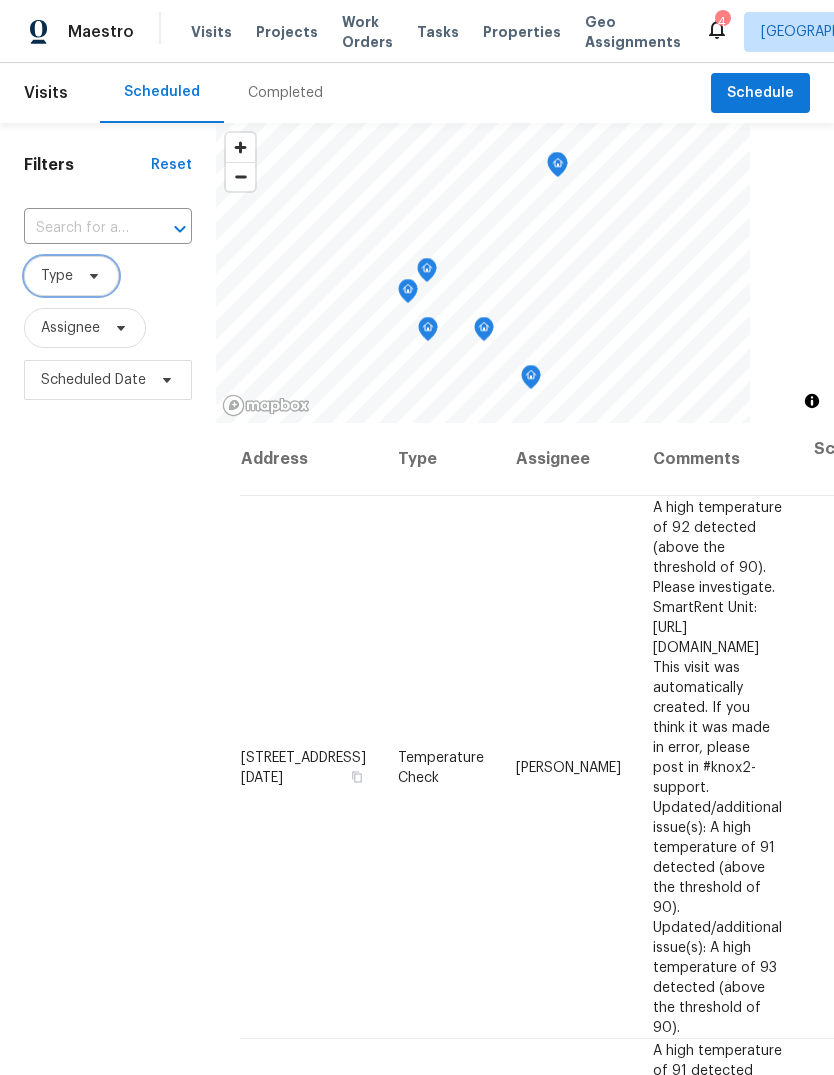 click at bounding box center (91, 276) 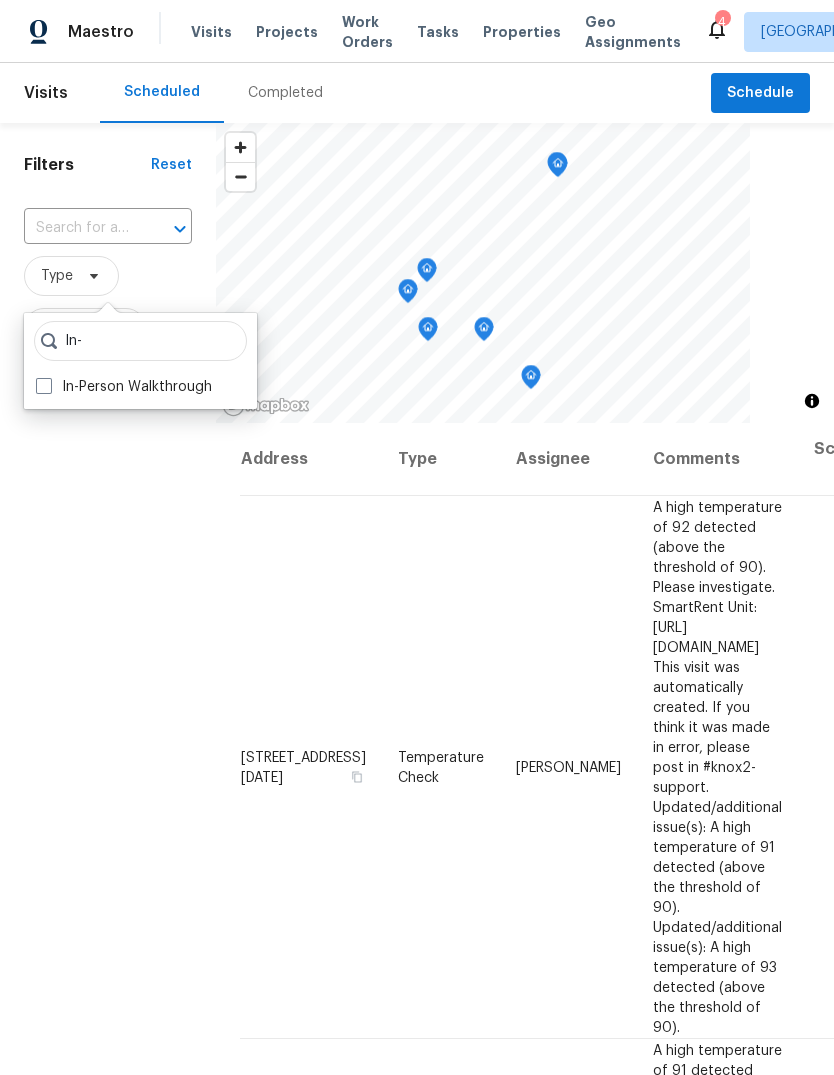 type on "In-" 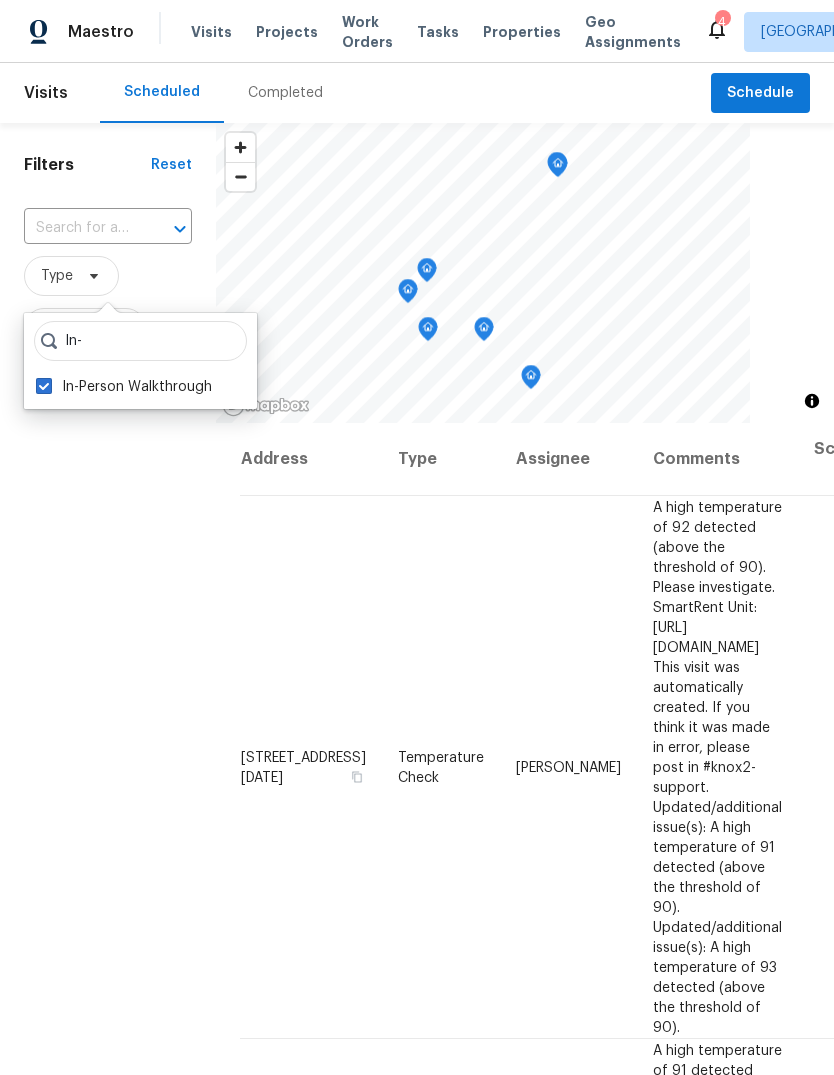 checkbox on "true" 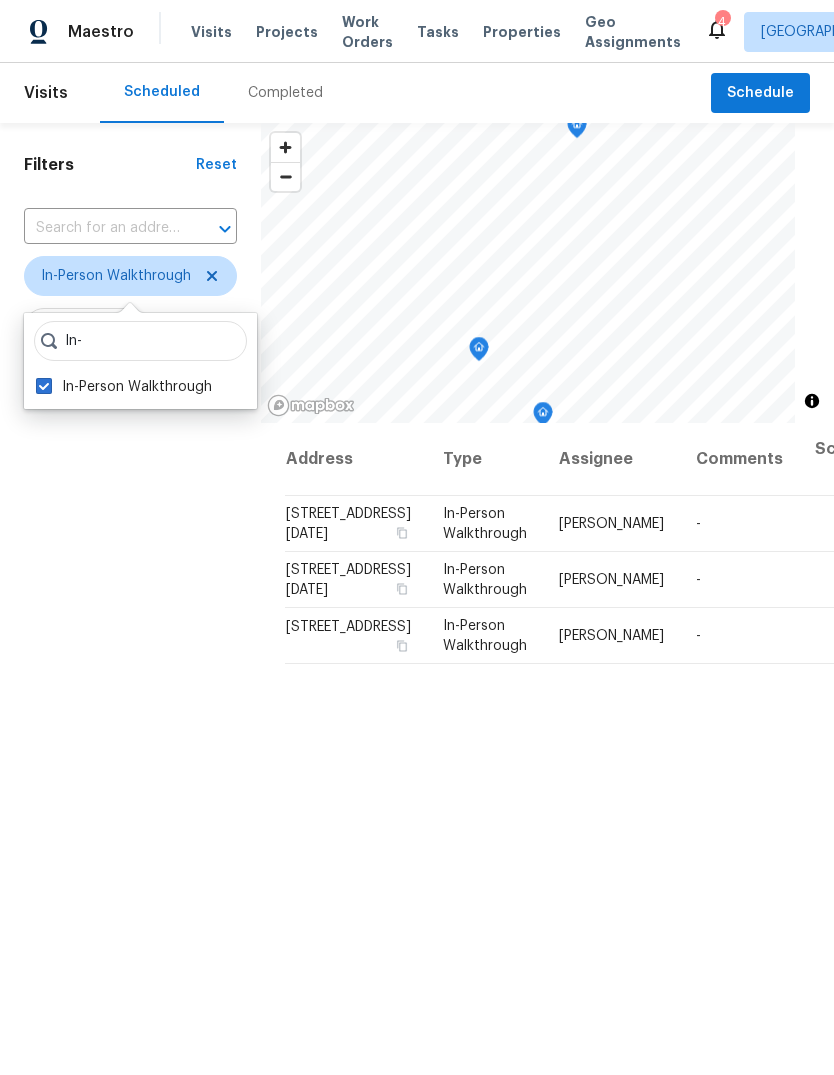 click on "Address Type Assignee Comments Scheduled Date ↑ 13545 Catamaran Dr, Corpus Christi, TX 78418 In-Person Walkthrough Scott McGinnis - Fri, Jul 18 8:00 am 1525 Oak Hill Dr, Corpus Christi, TX 78418 In-Person Walkthrough Scott McGinnis - Fri, Jul 18 2:00 pm 2175 Timberleaf Cir, Ingleside, TX 78362 In-Person Walkthrough Scott McGinnis - Fri, Jul 18 4:00 pm" at bounding box center [547, 853] 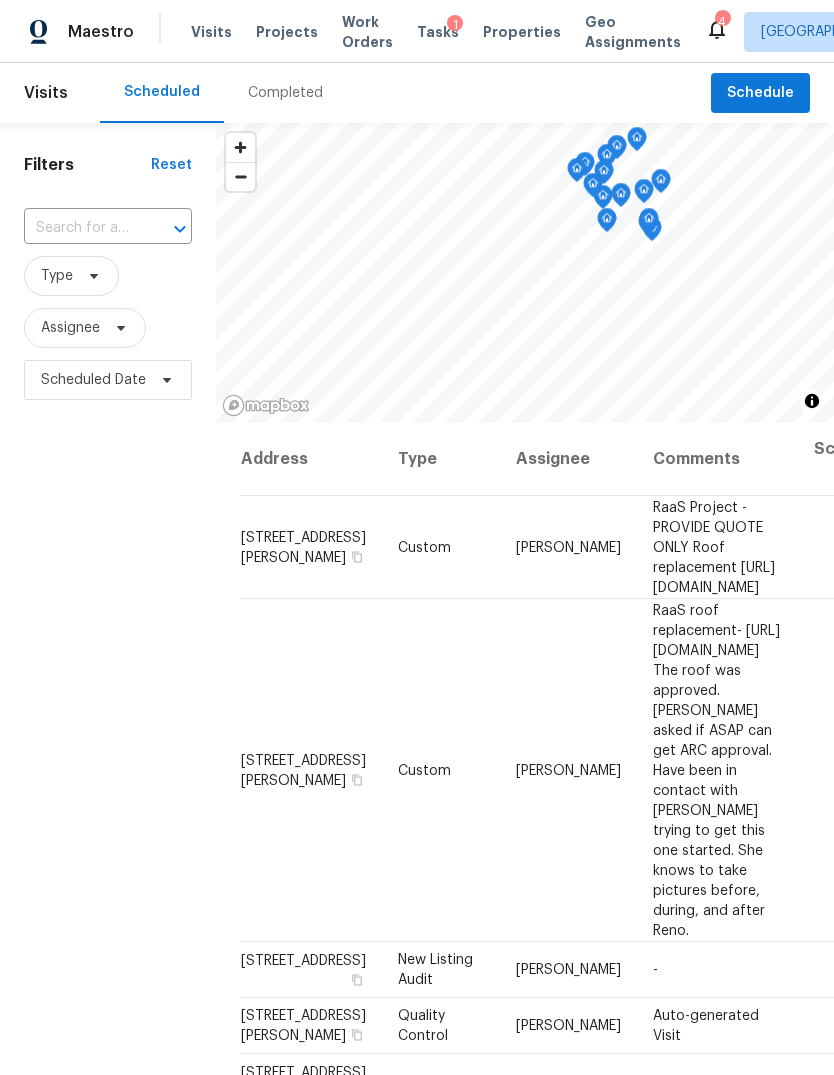 scroll, scrollTop: 75, scrollLeft: 0, axis: vertical 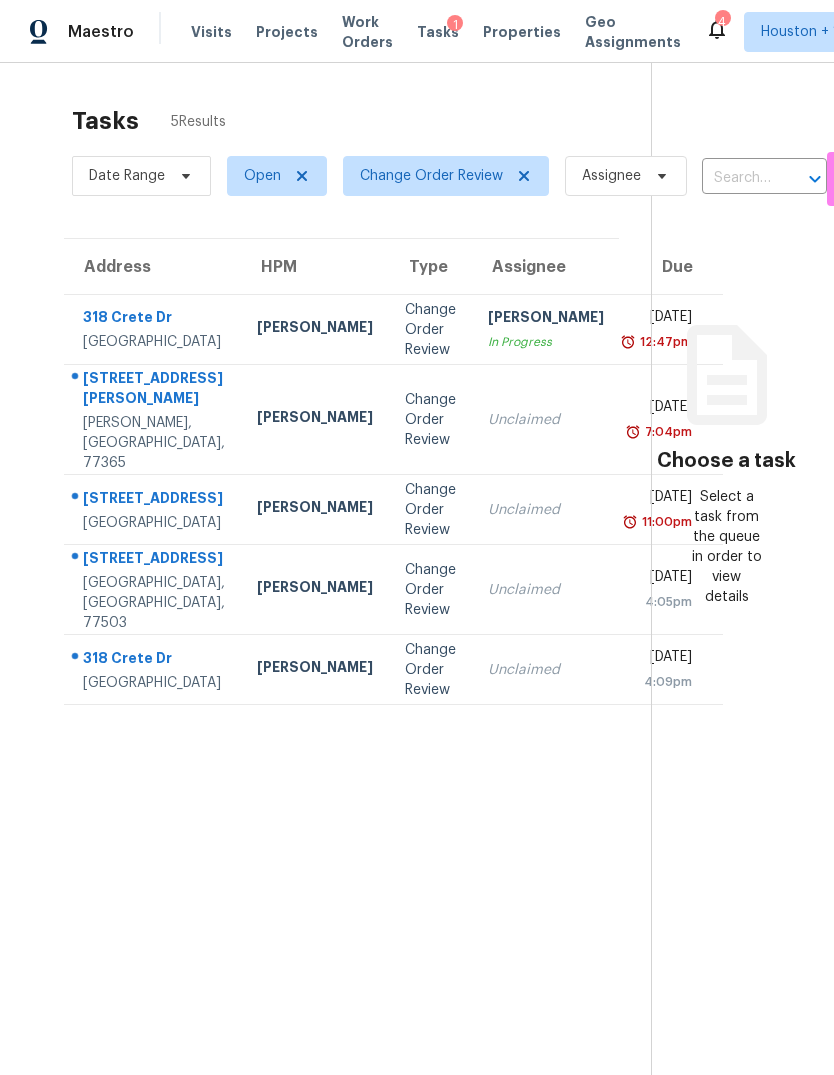click on "In Progress" at bounding box center [546, 342] 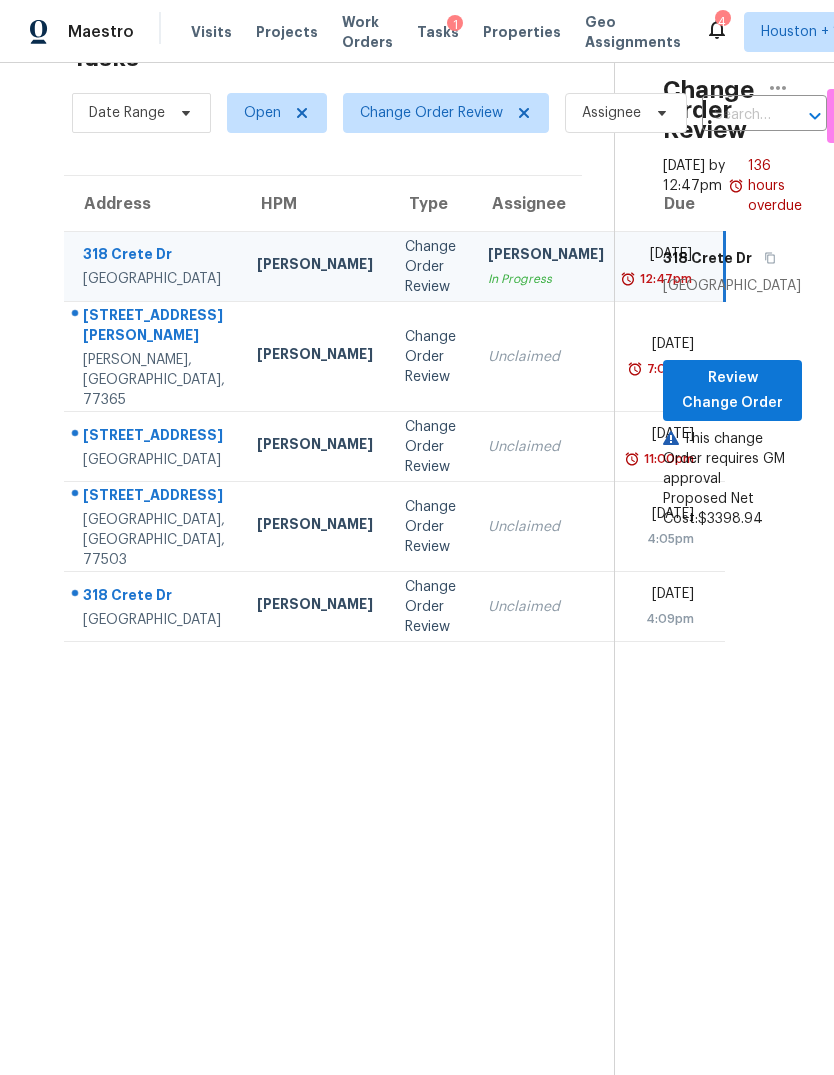 scroll, scrollTop: 63, scrollLeft: 0, axis: vertical 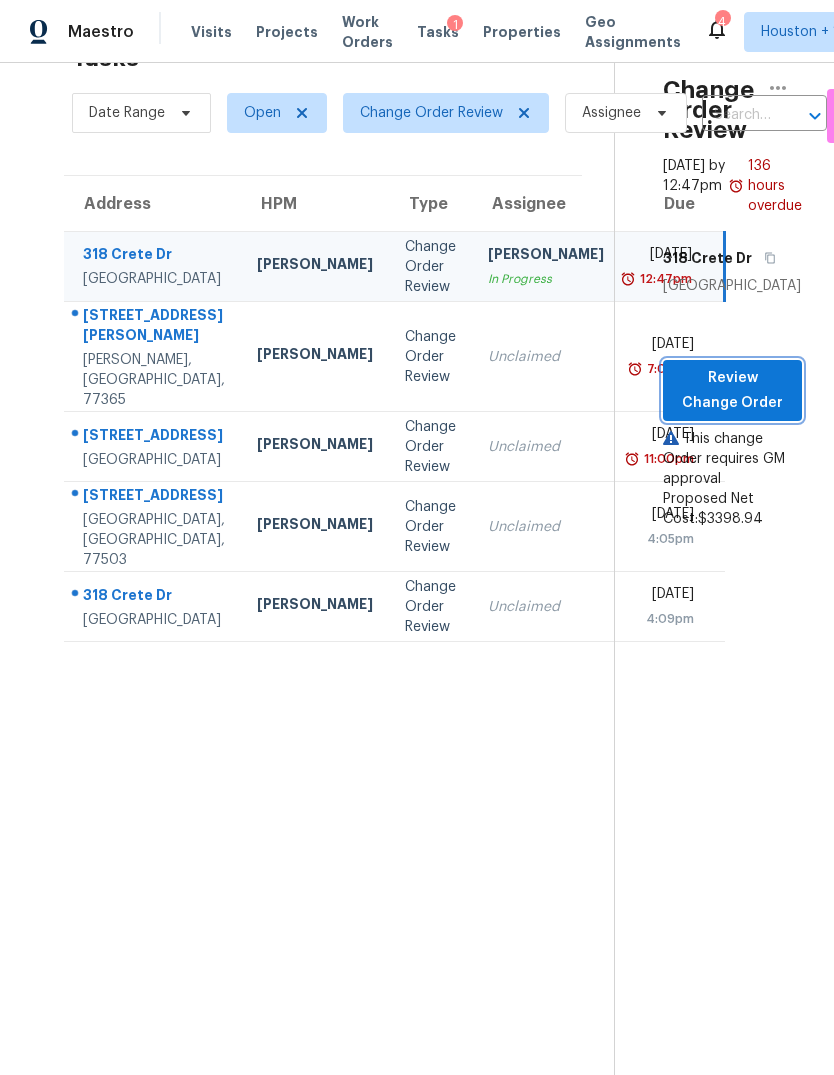 click on "Review Change Order" at bounding box center (732, 390) 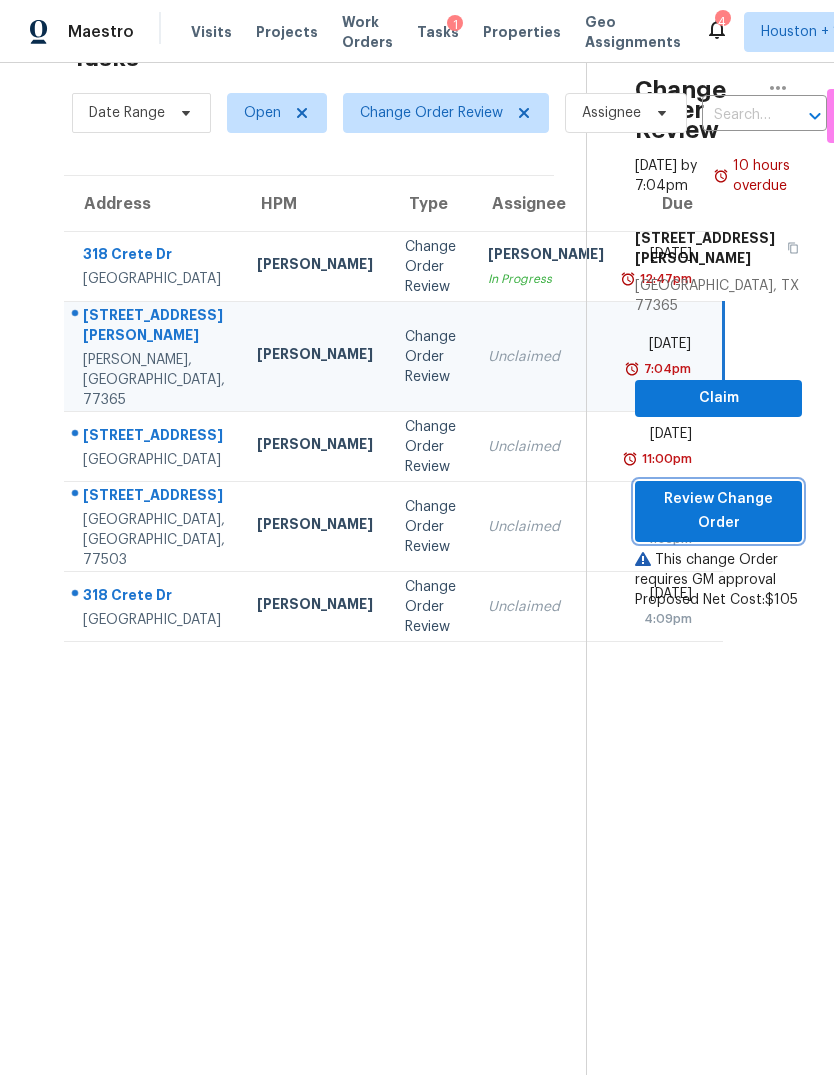 click on "Review Change Order" at bounding box center [718, 511] 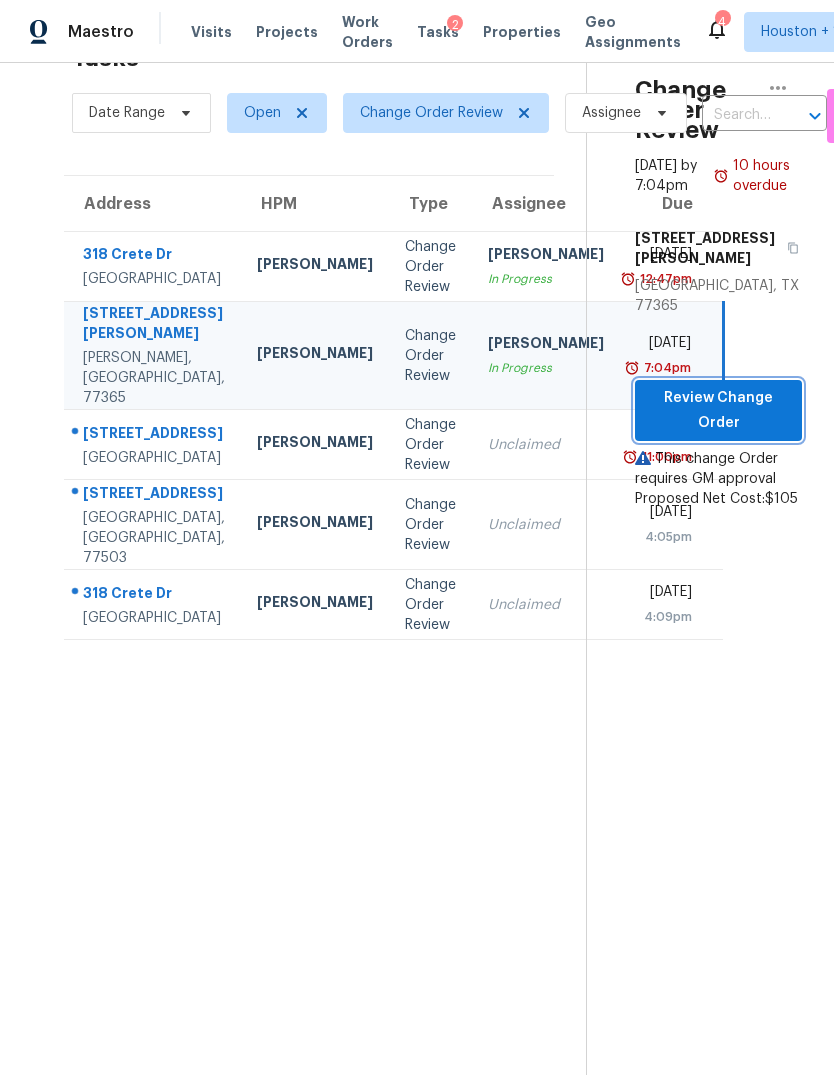 click on "Review Change Order" at bounding box center [718, 410] 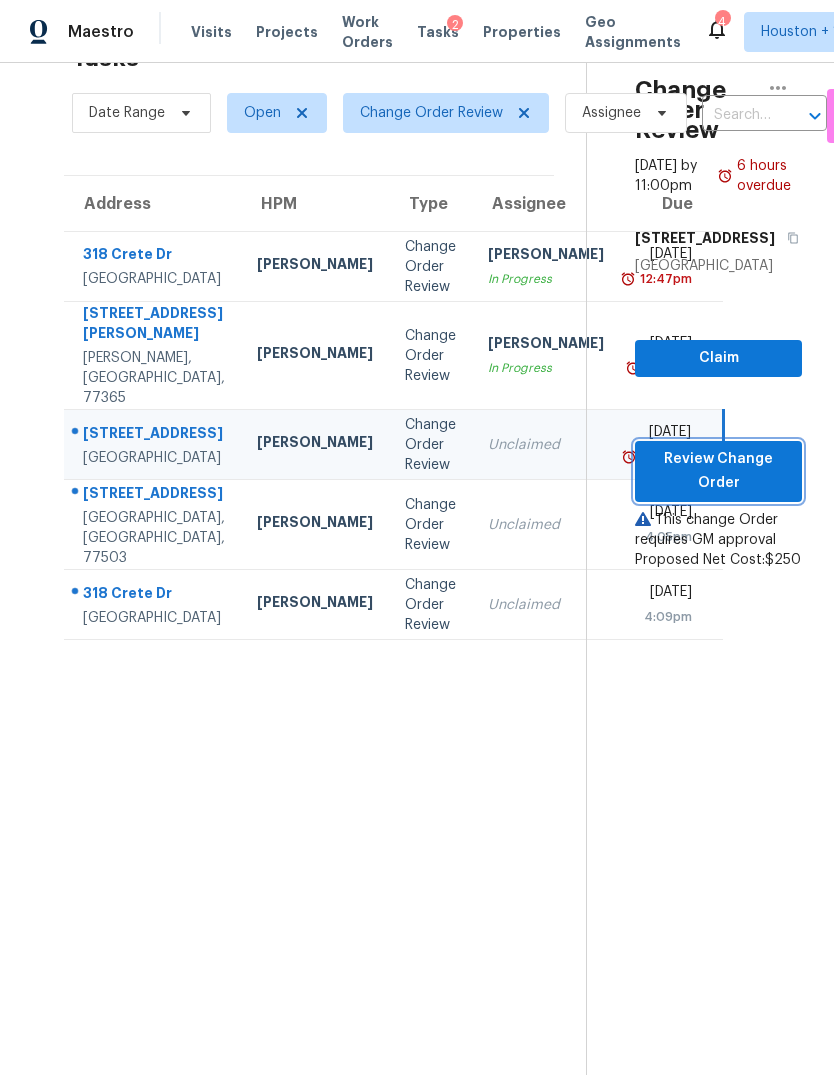 click on "Review Change Order" at bounding box center (718, 471) 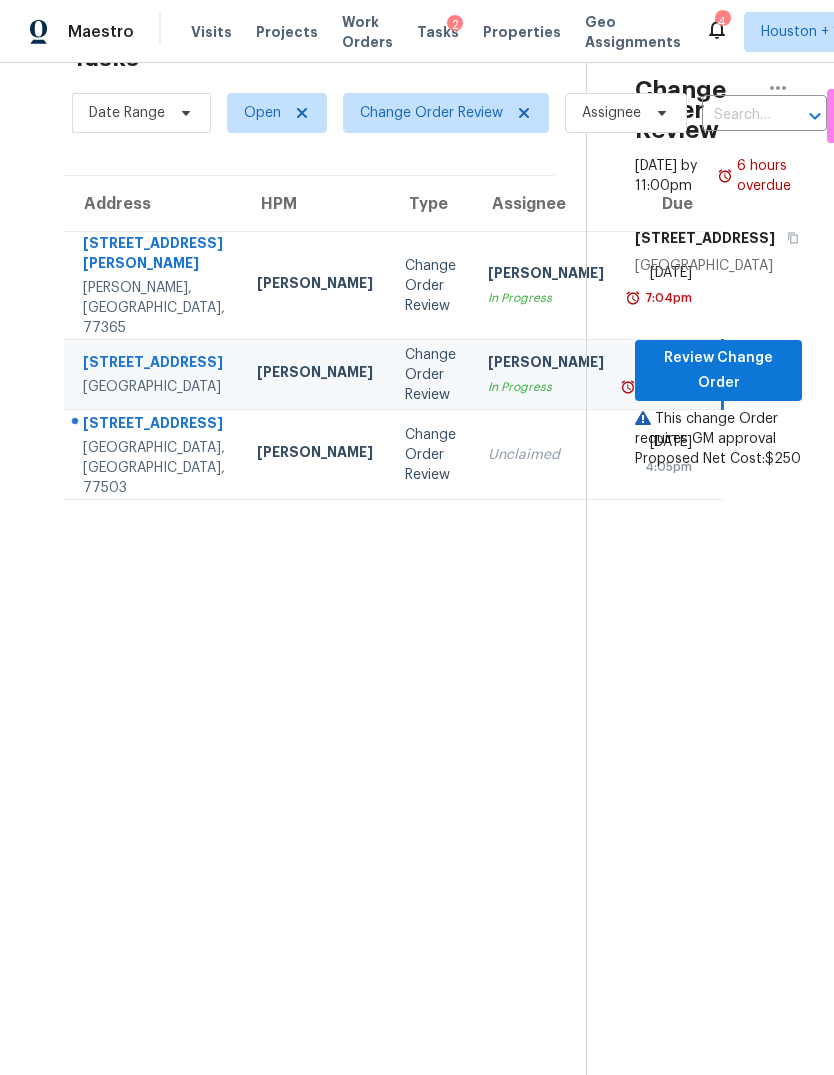 click on "Unclaimed" at bounding box center [546, 455] 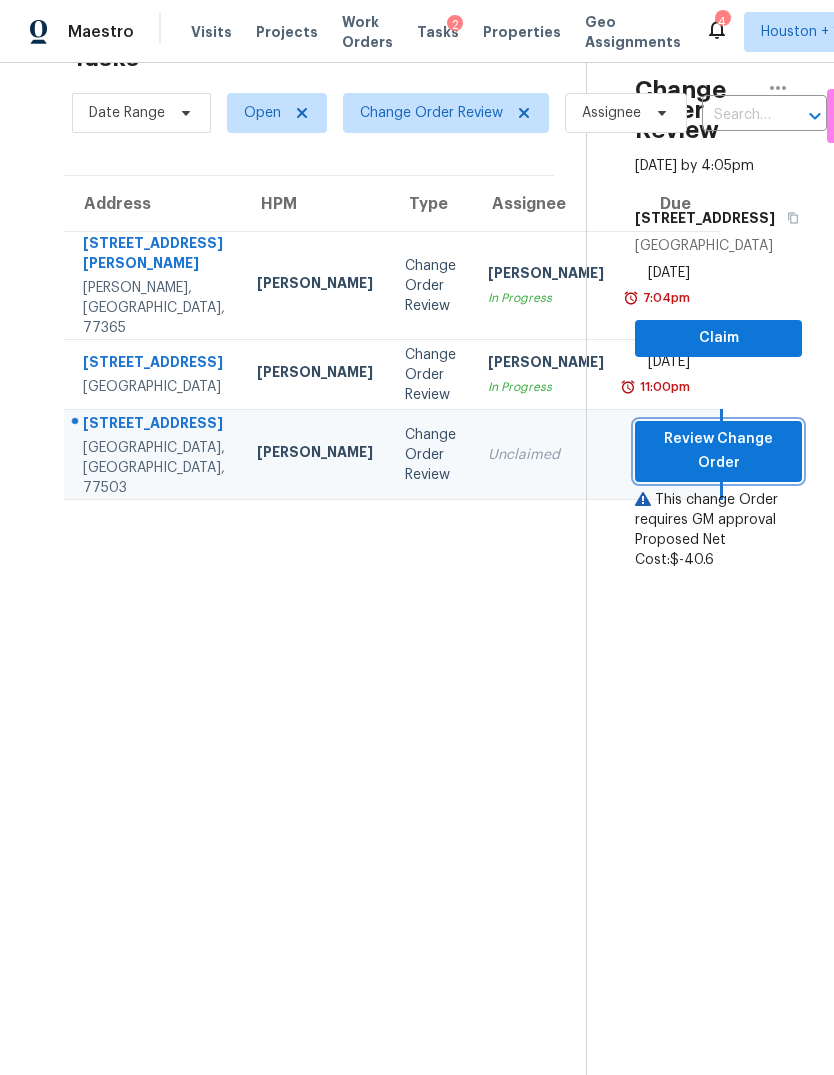 click on "Review Change Order" at bounding box center [718, 451] 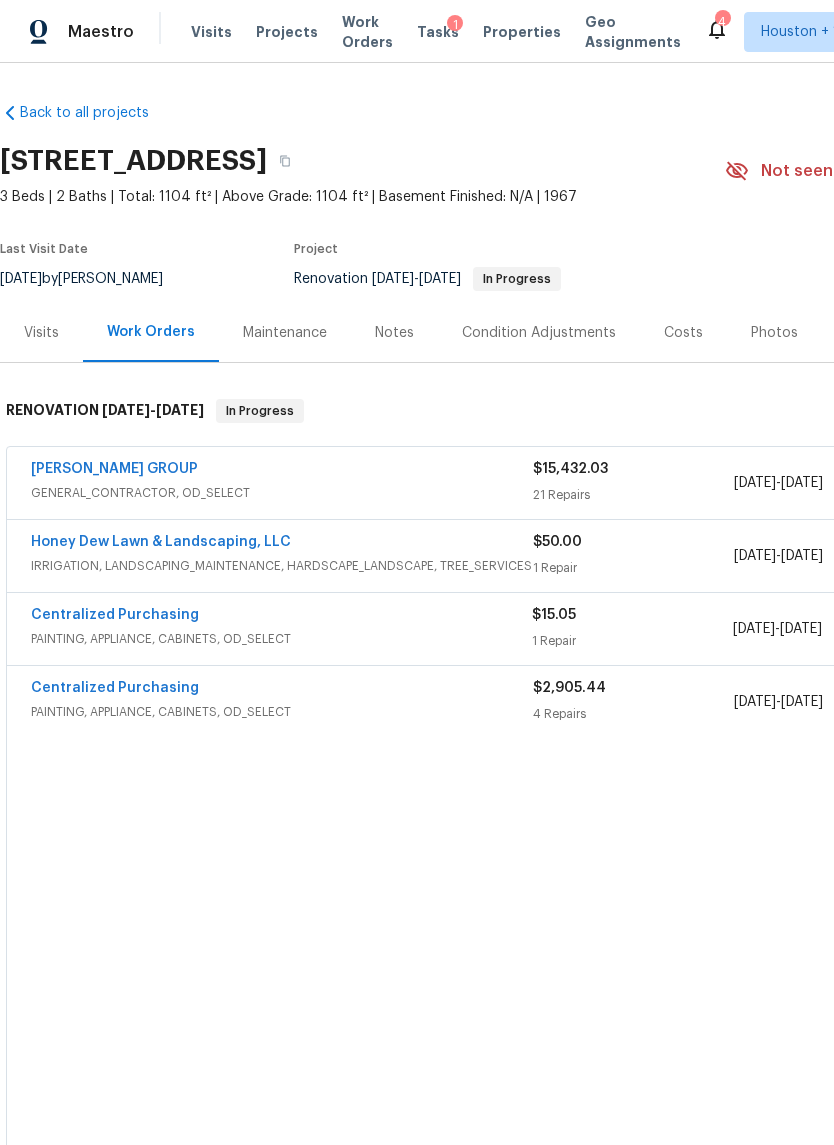 scroll, scrollTop: 0, scrollLeft: 0, axis: both 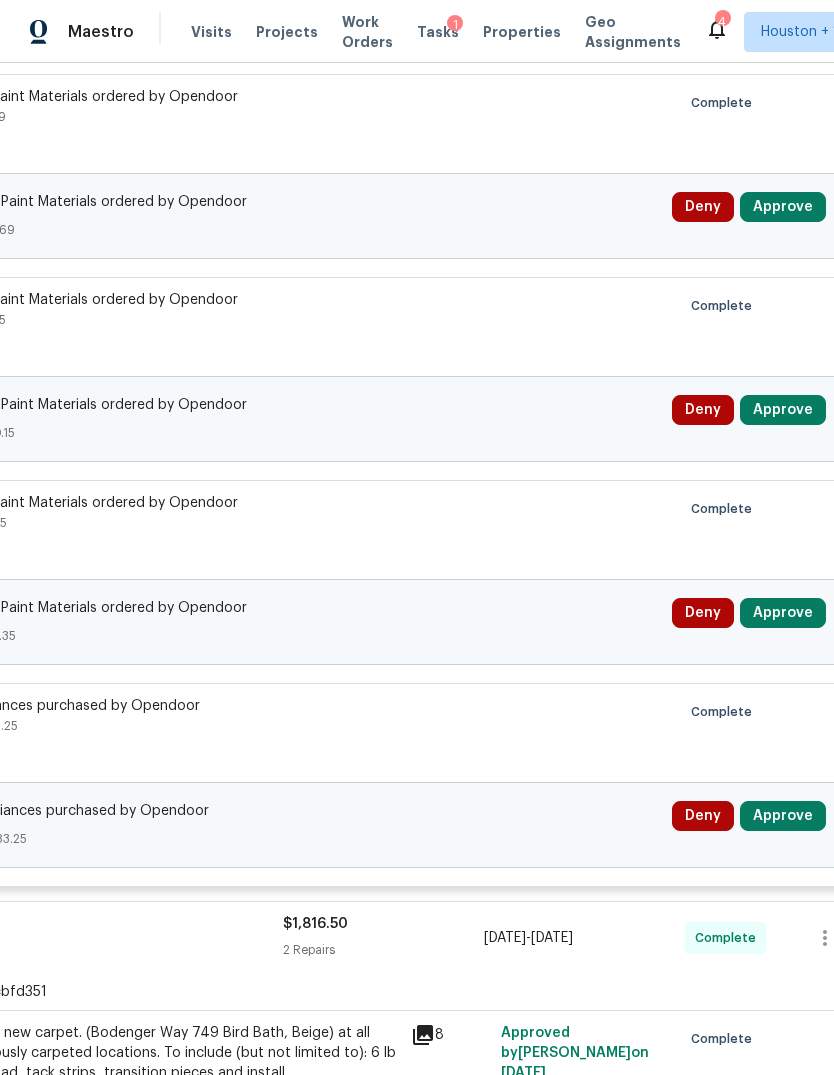 click on "Approve" at bounding box center [783, 816] 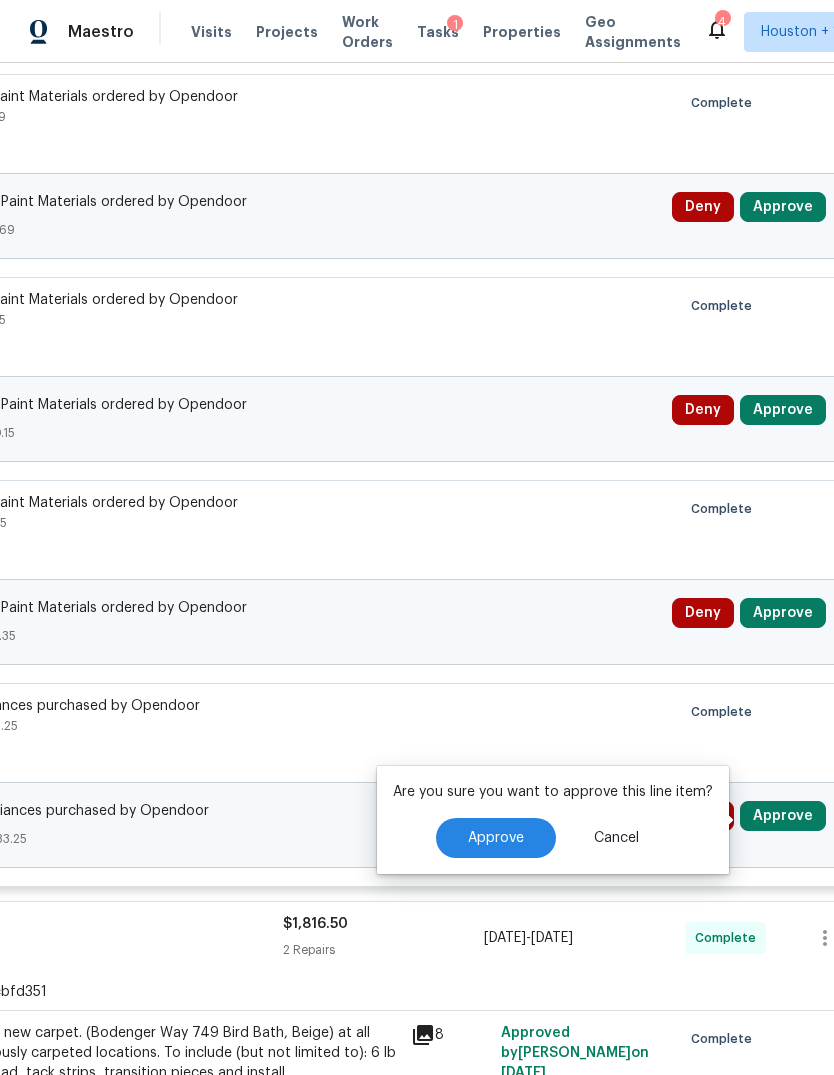 click on "Approve" at bounding box center [496, 838] 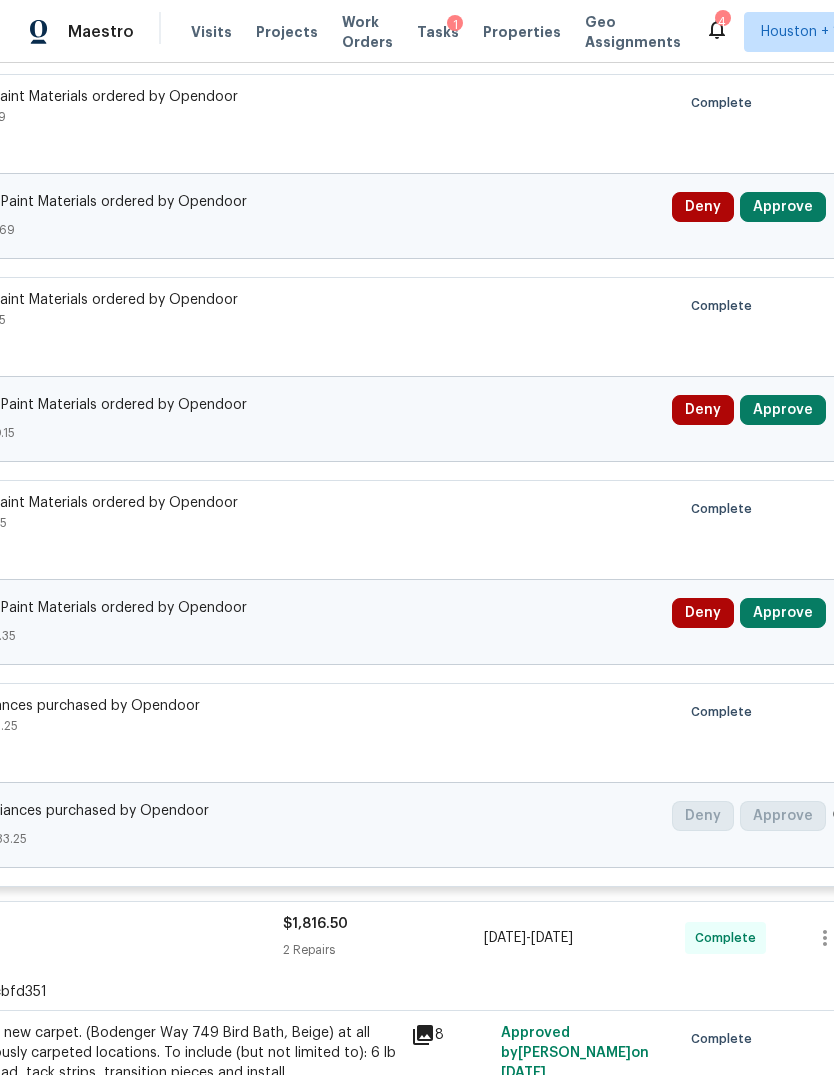click on "Approve" at bounding box center (783, 613) 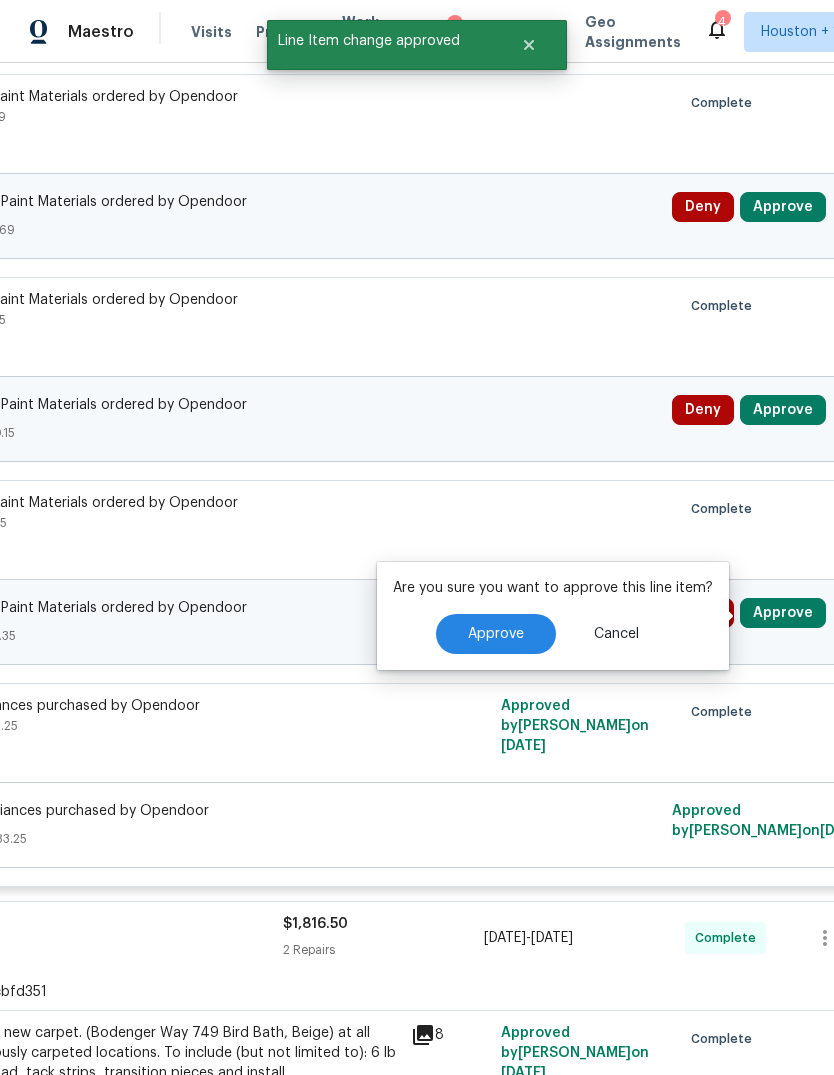 click on "Approve" at bounding box center (496, 634) 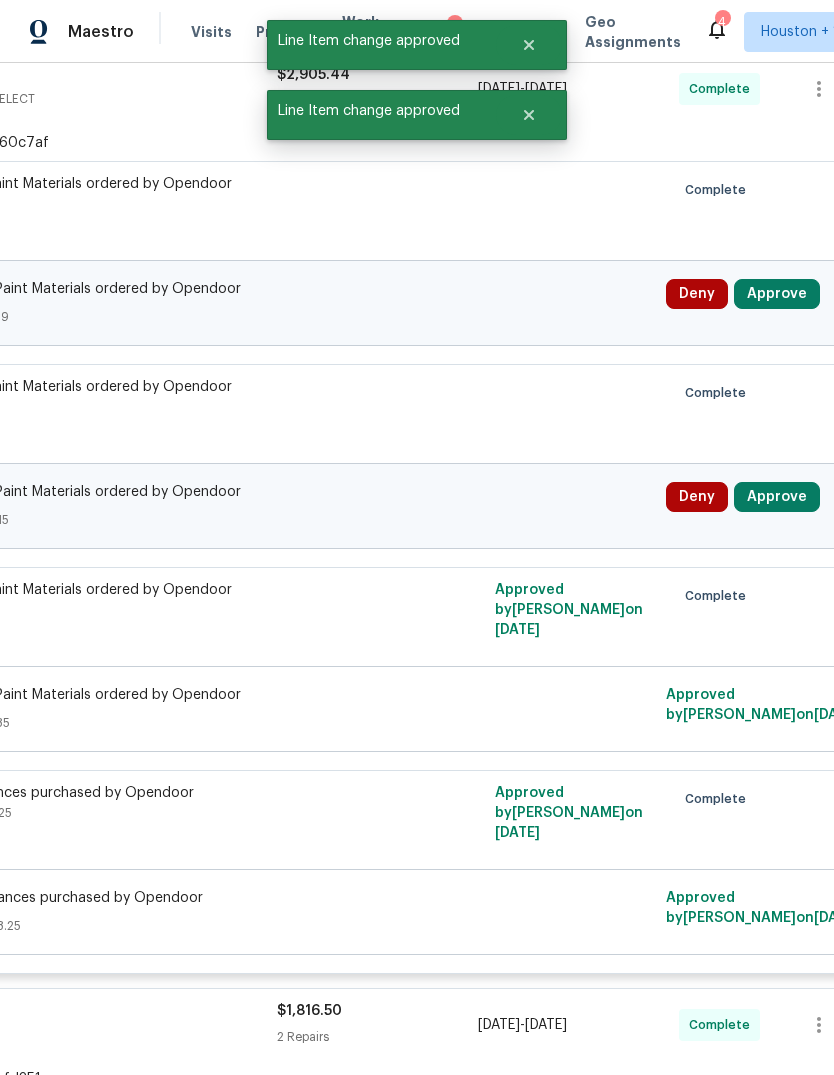 scroll, scrollTop: 587, scrollLeft: 261, axis: both 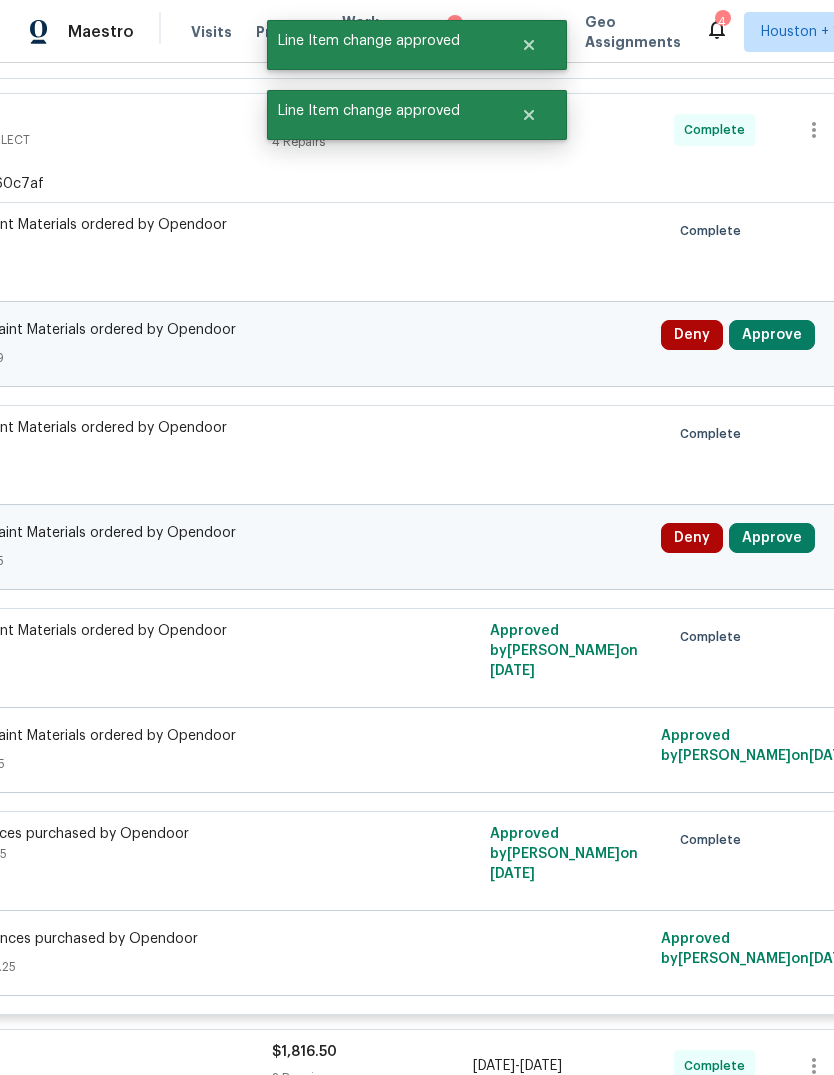 click on "Approve" at bounding box center (772, 538) 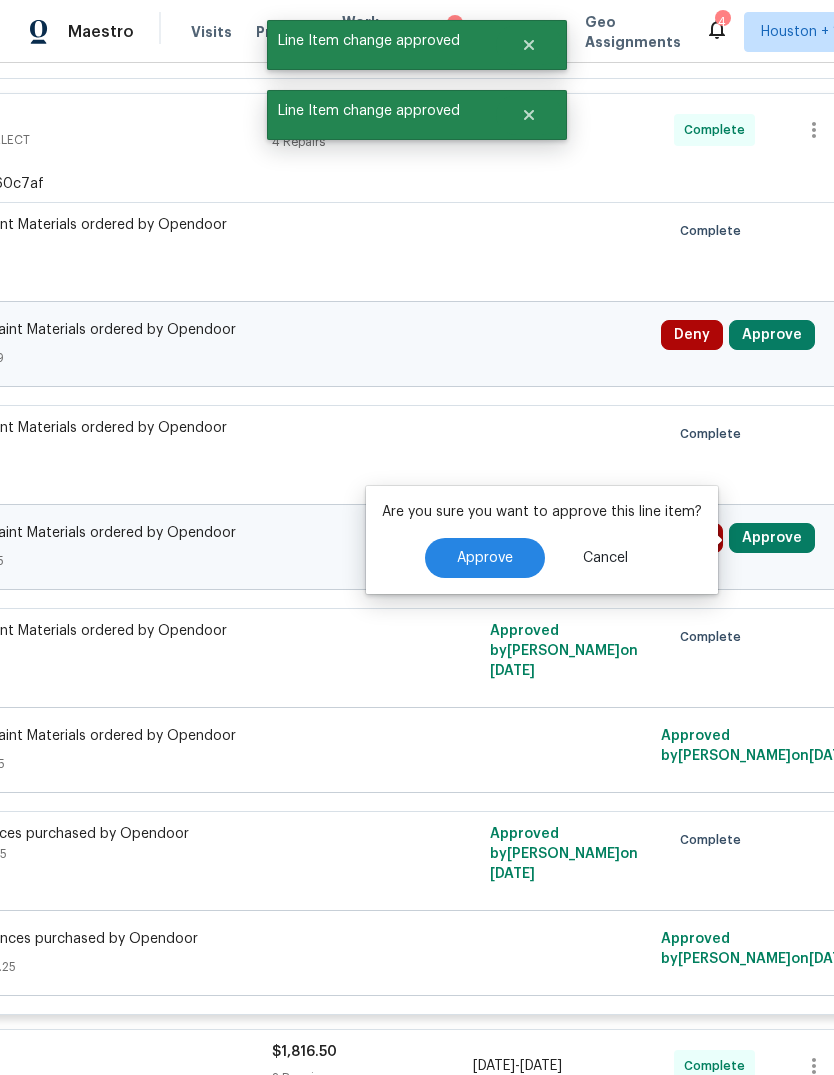 click on "Approve" at bounding box center [485, 558] 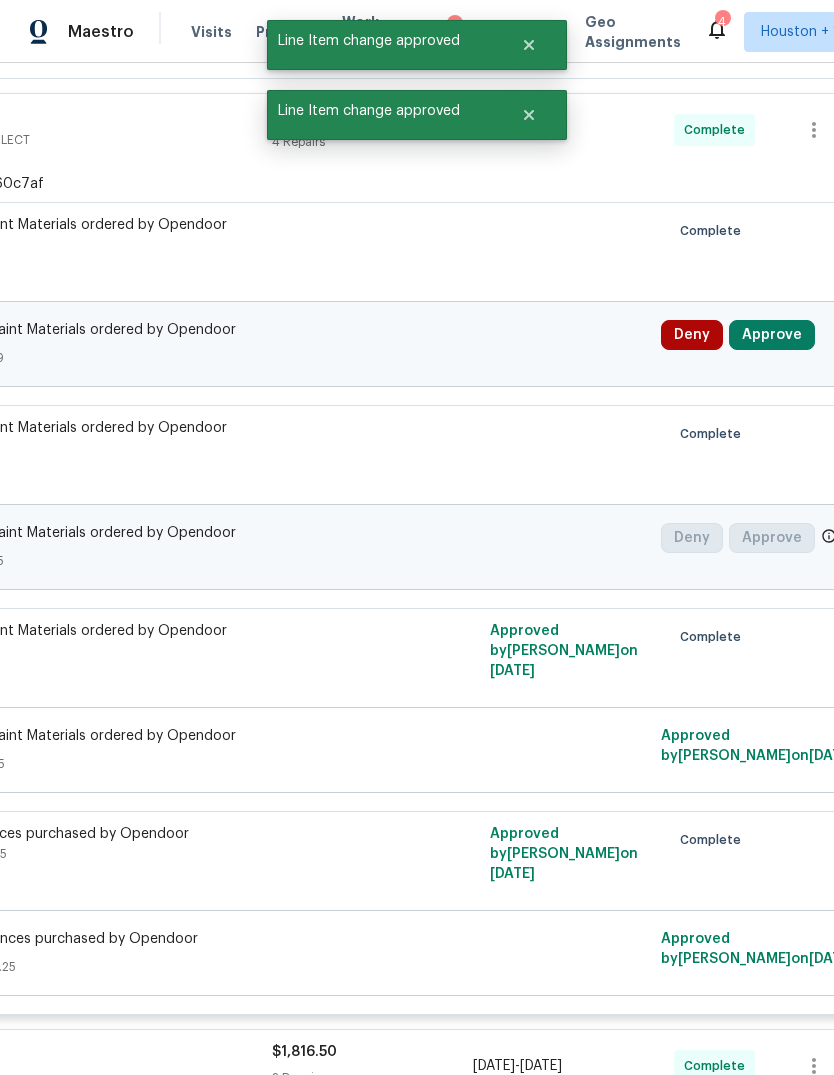 click on "Approve" at bounding box center (772, 335) 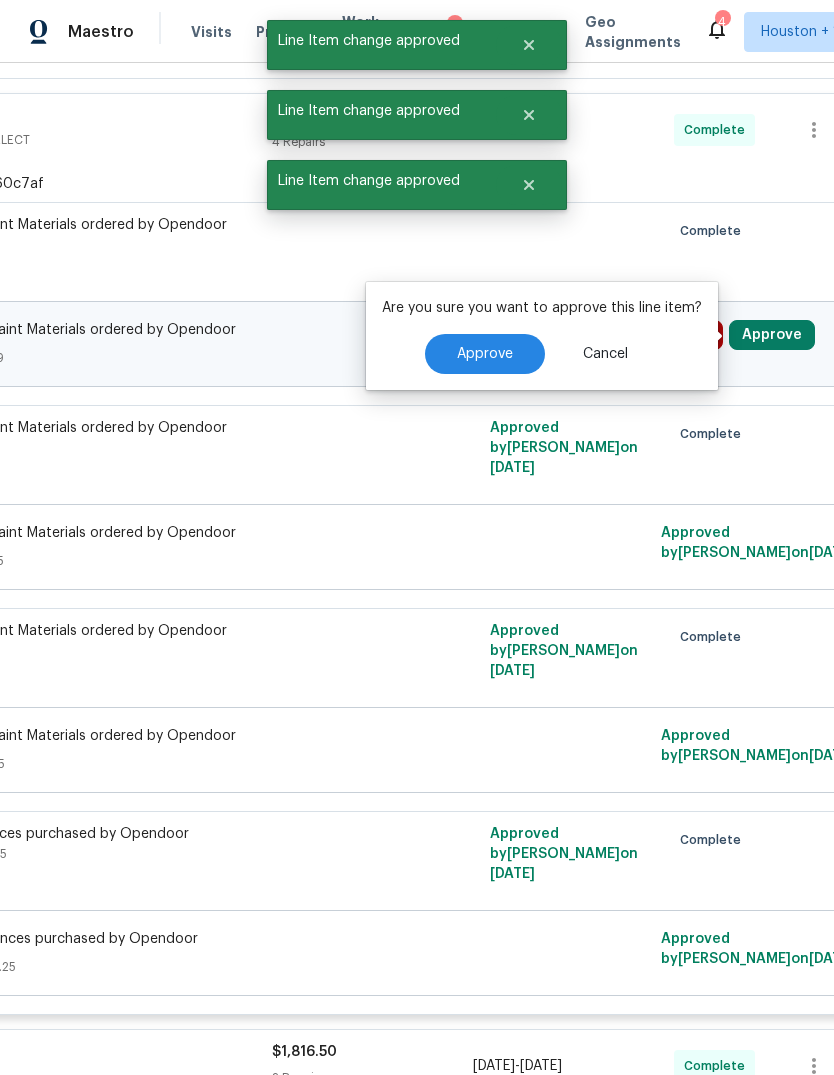 click on "Approve" at bounding box center [485, 354] 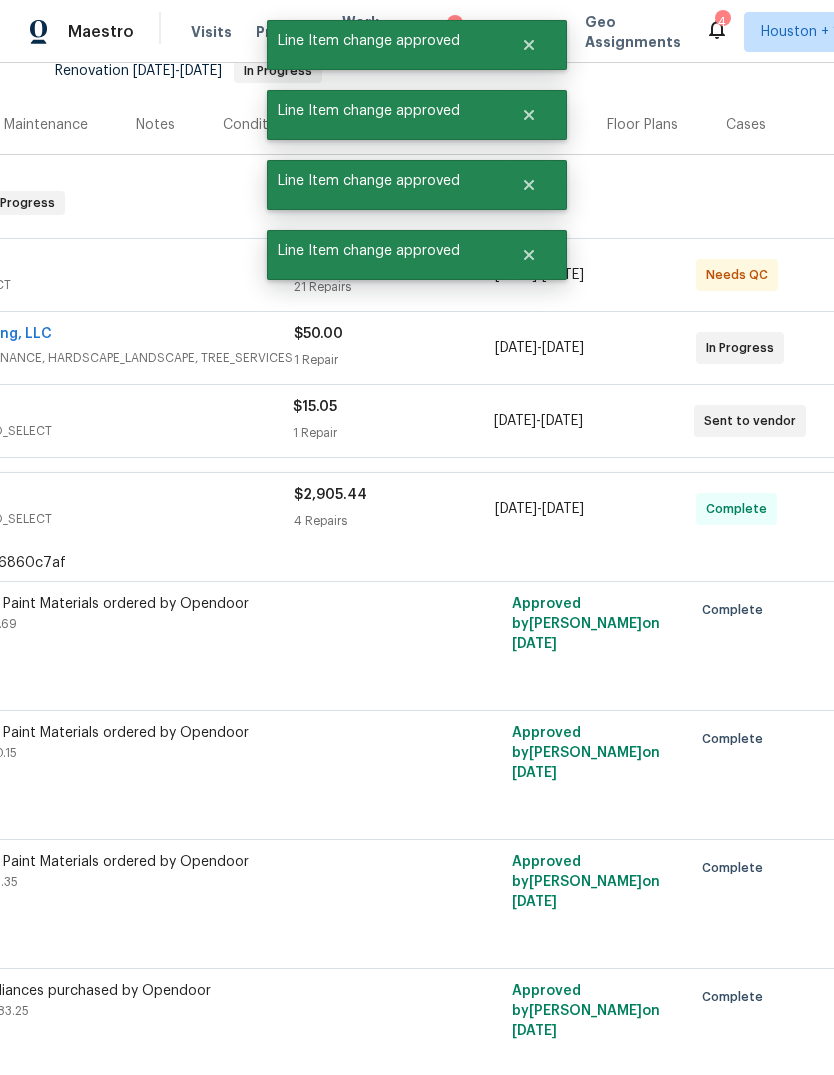 scroll, scrollTop: 208, scrollLeft: 244, axis: both 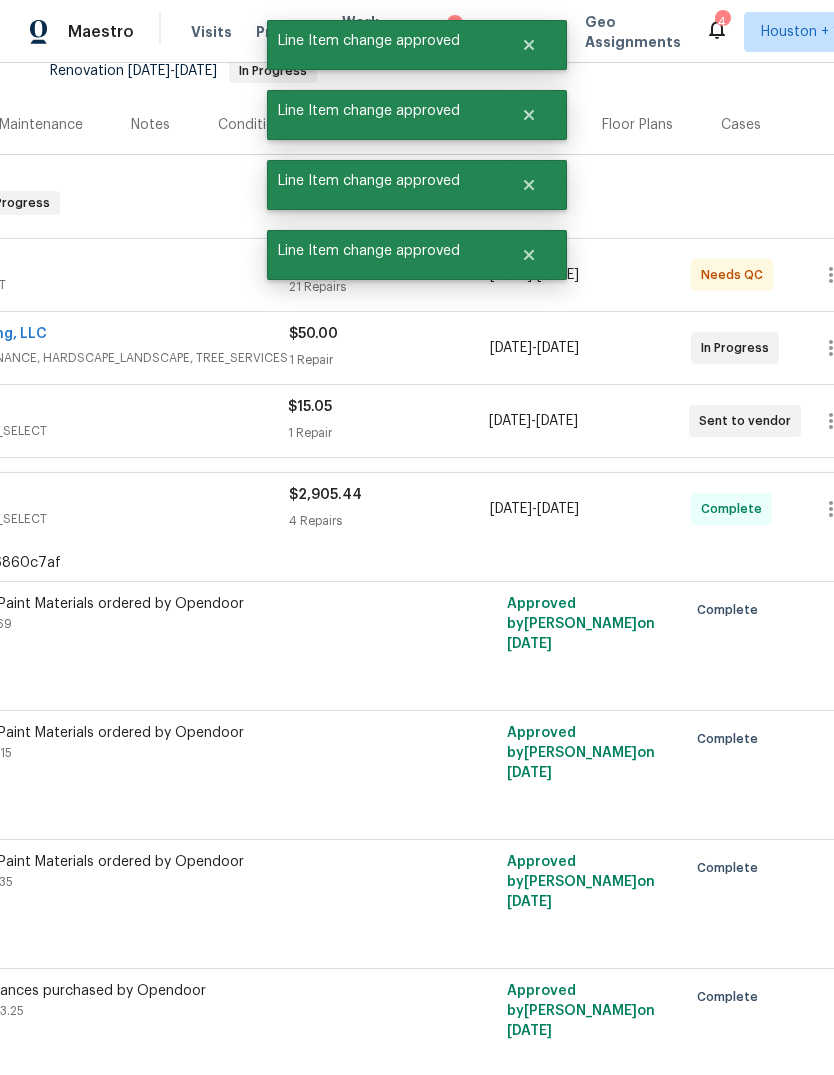 click on "4 Repairs" at bounding box center [389, 521] 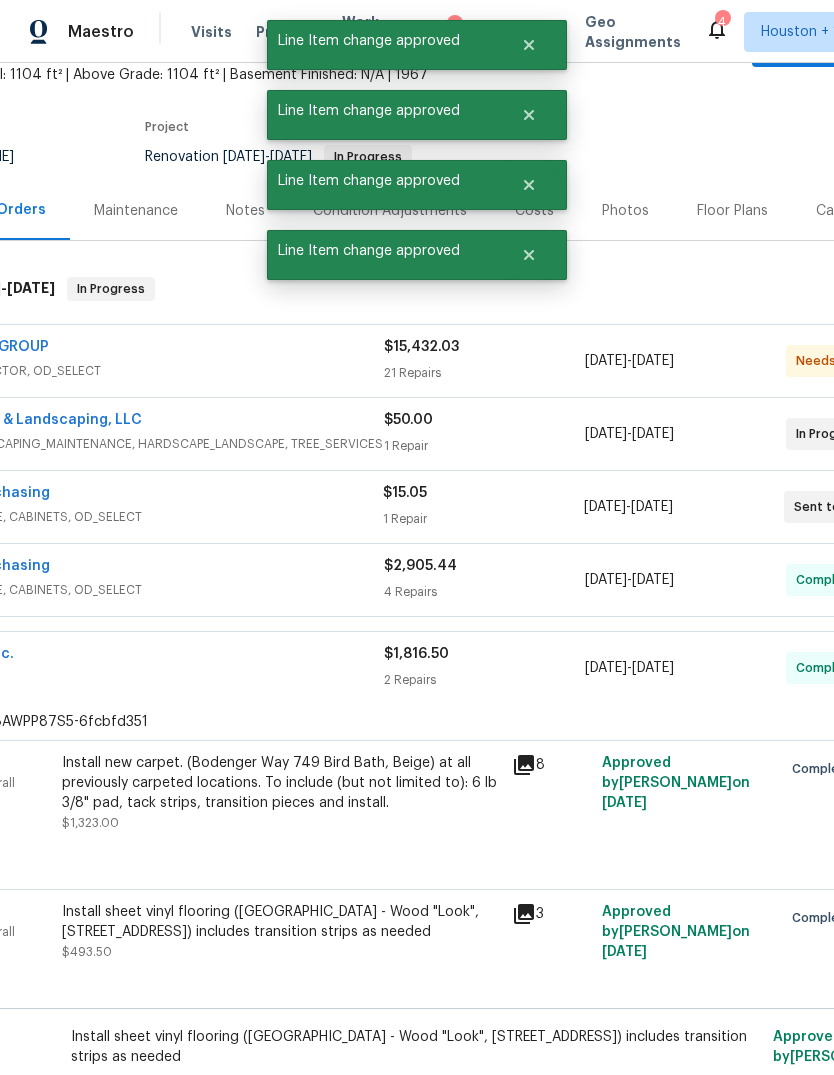 scroll, scrollTop: 120, scrollLeft: 145, axis: both 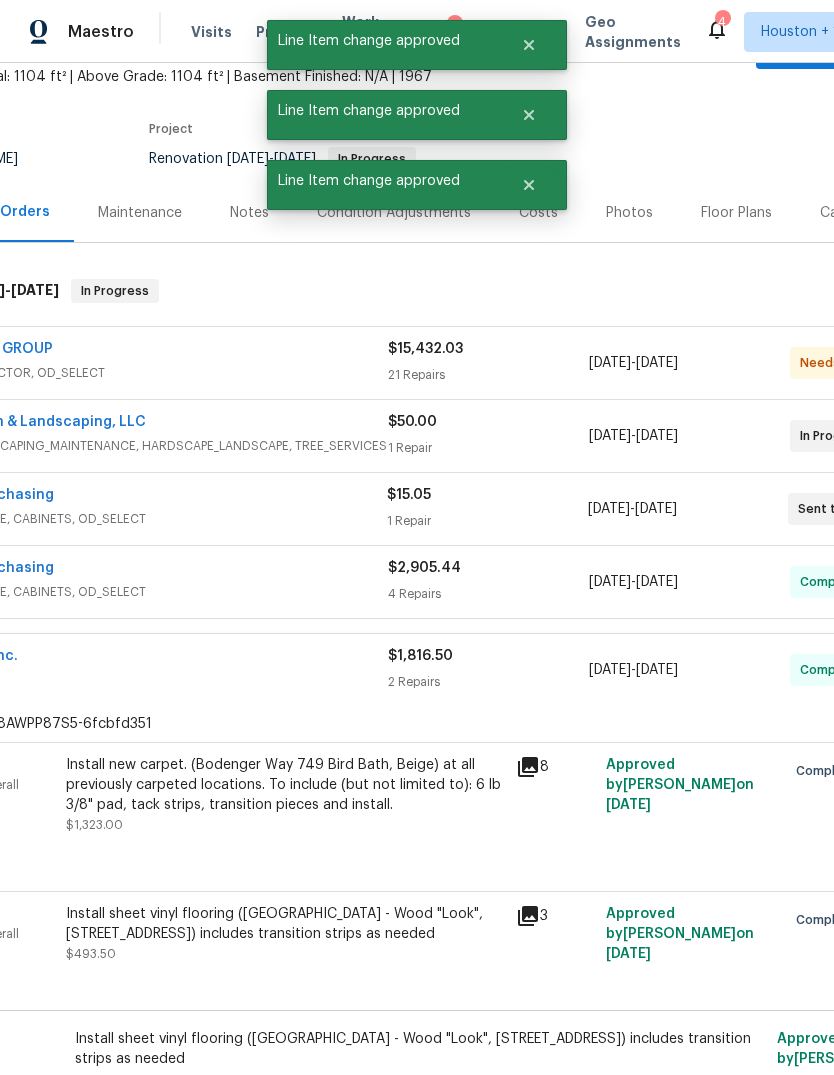 click on "21 Repairs" at bounding box center [488, 375] 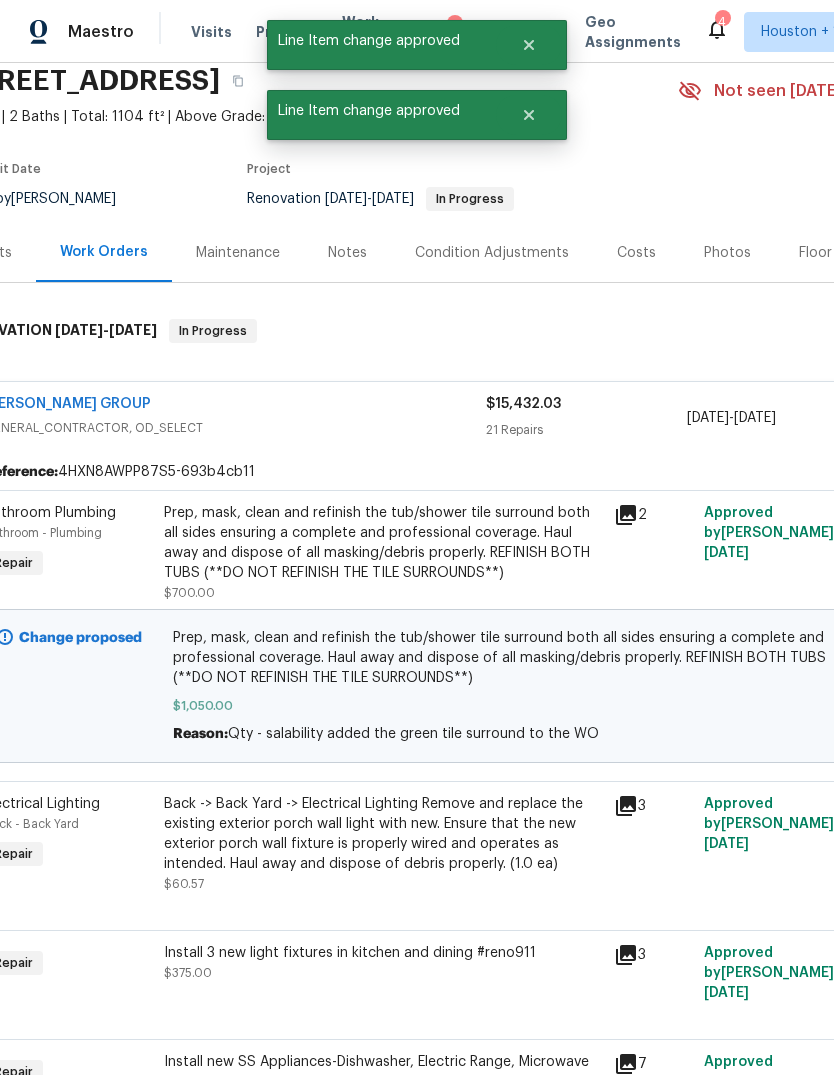 scroll, scrollTop: 73, scrollLeft: 46, axis: both 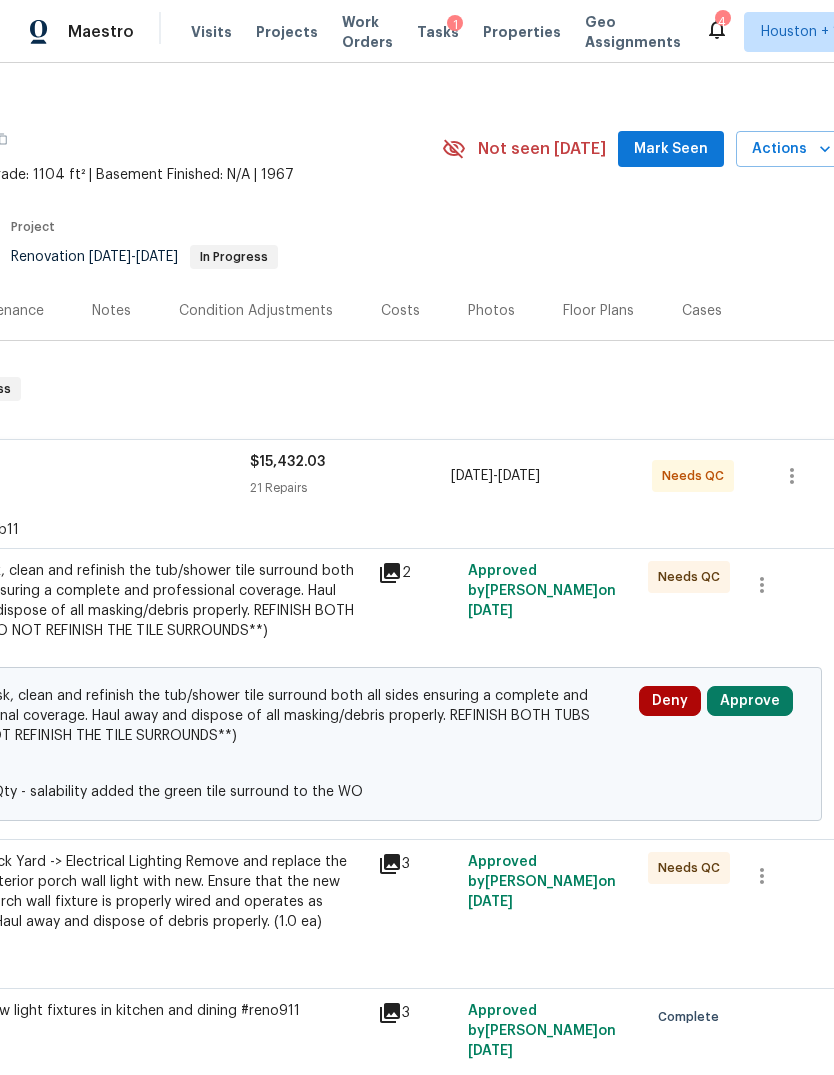 click on "Approve" at bounding box center [750, 701] 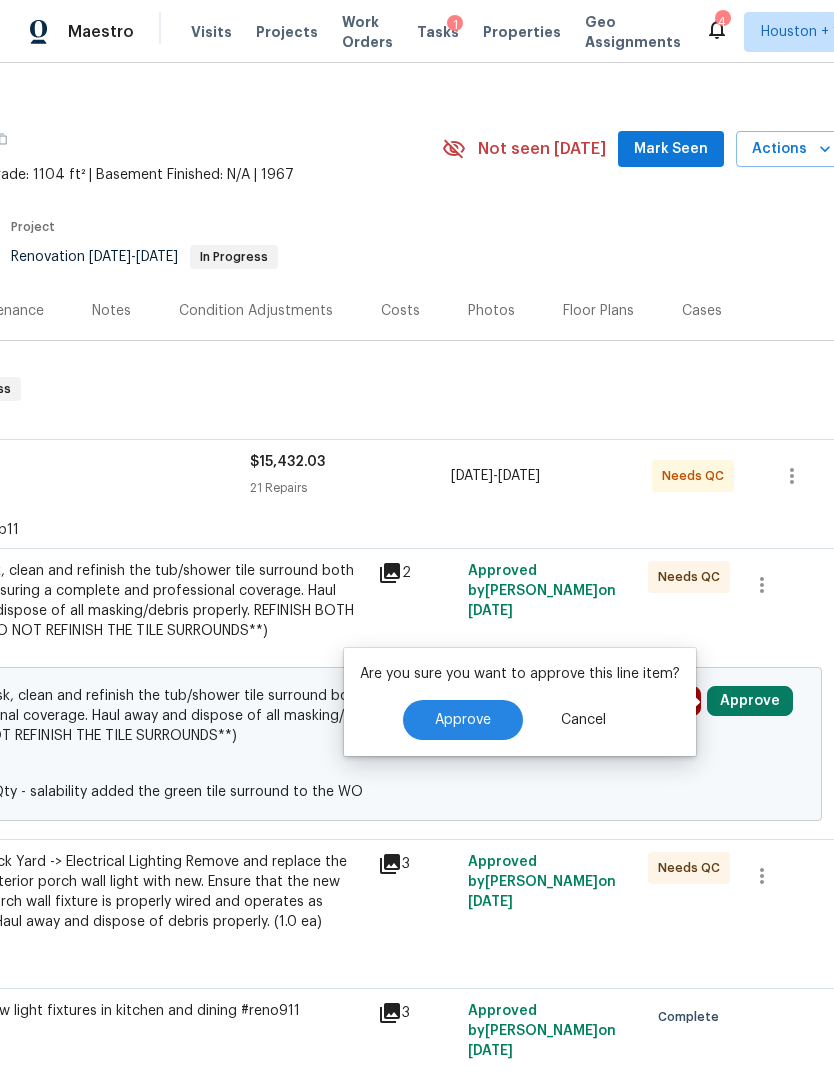 click on "Approve" at bounding box center [463, 720] 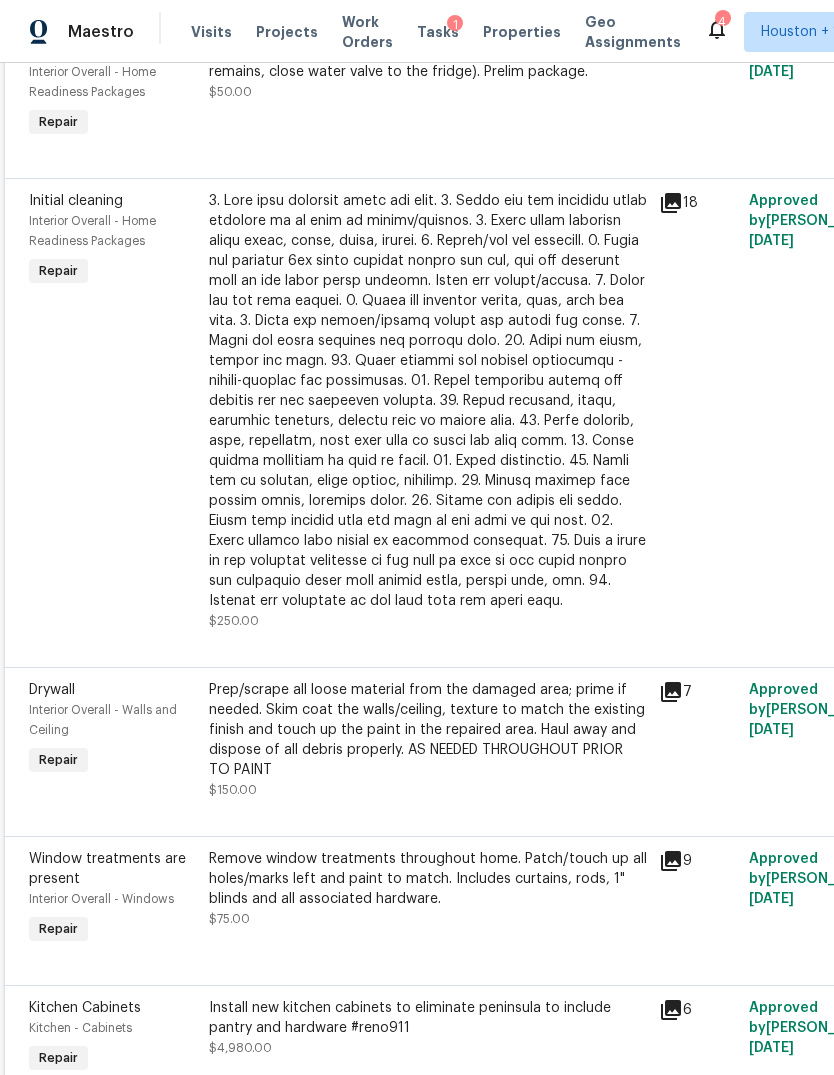 scroll, scrollTop: 2769, scrollLeft: 8, axis: both 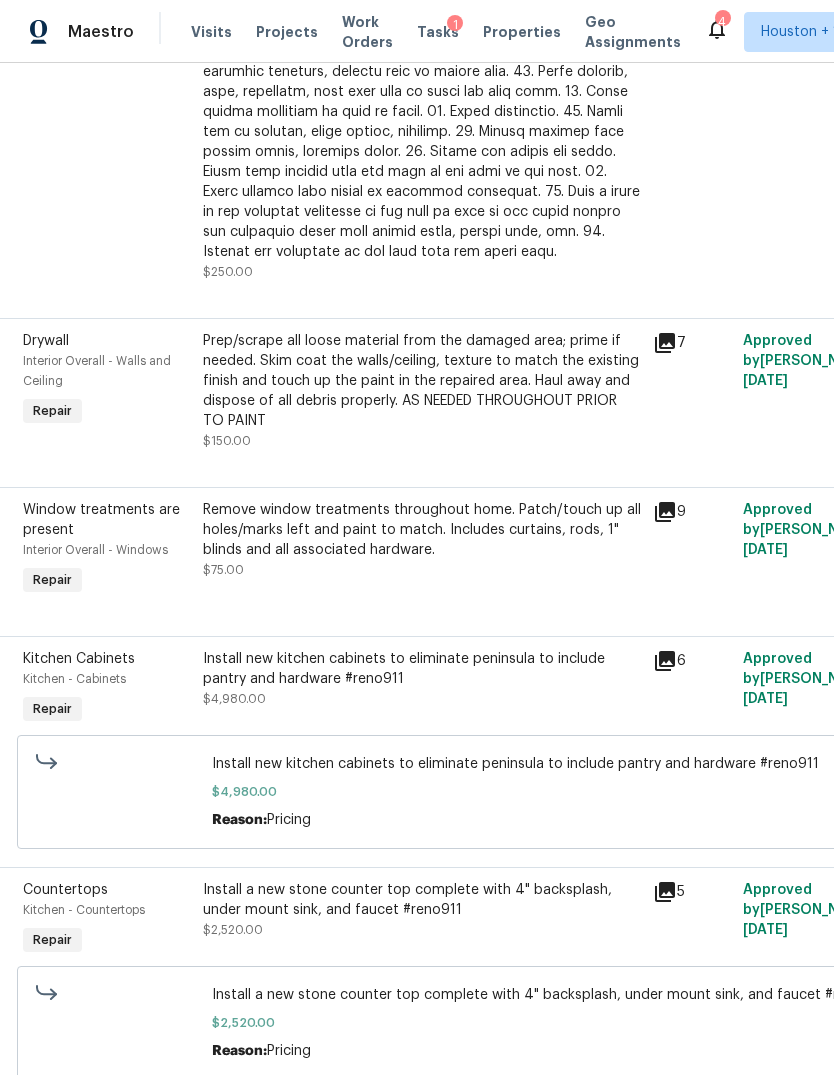 click on "Install new kitchen cabinets to eliminate peninsula to include pantry and hardware #reno911" at bounding box center [422, 669] 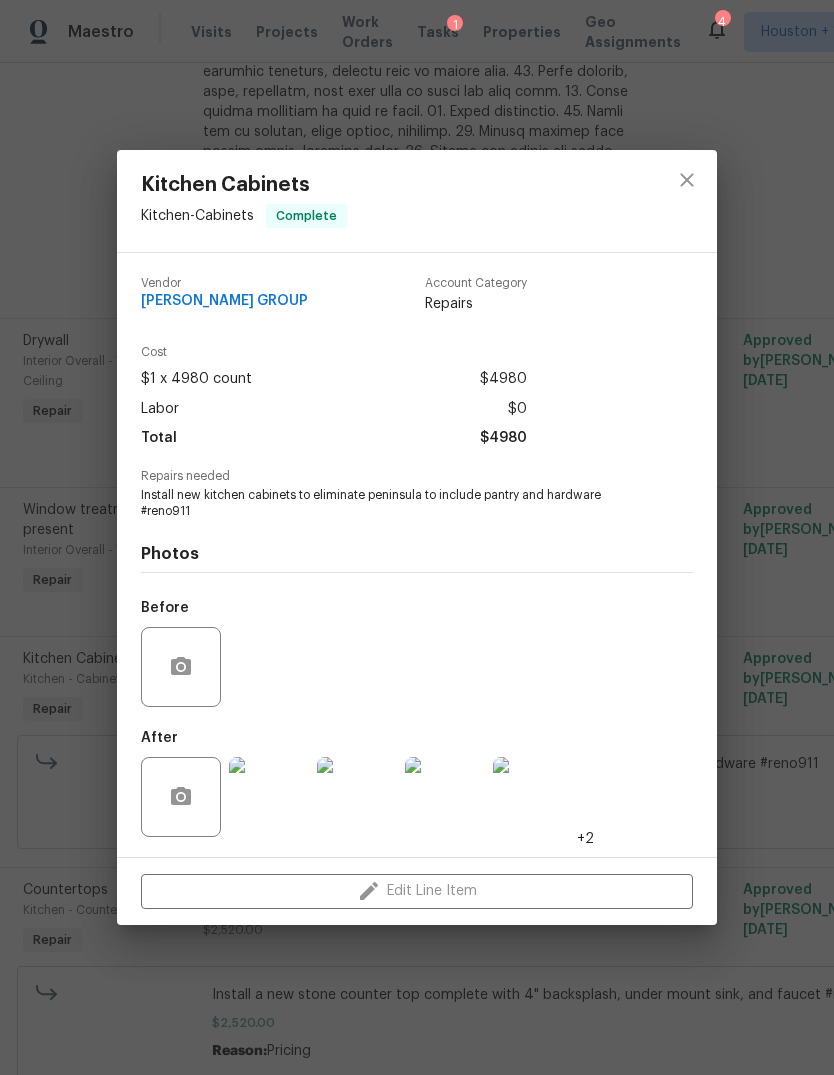 click on "Kitchen Cabinets Kitchen  -  Cabinets Complete Vendor BARAKEL VENZ GROUP Account Category Repairs Cost $1 x 4980 count $4980 Labor $0 Total $4980 Repairs needed Install new kitchen cabinets to eliminate peninsula to include pantry and hardware #reno911 Photos Before After  +2  Edit Line Item" at bounding box center [417, 537] 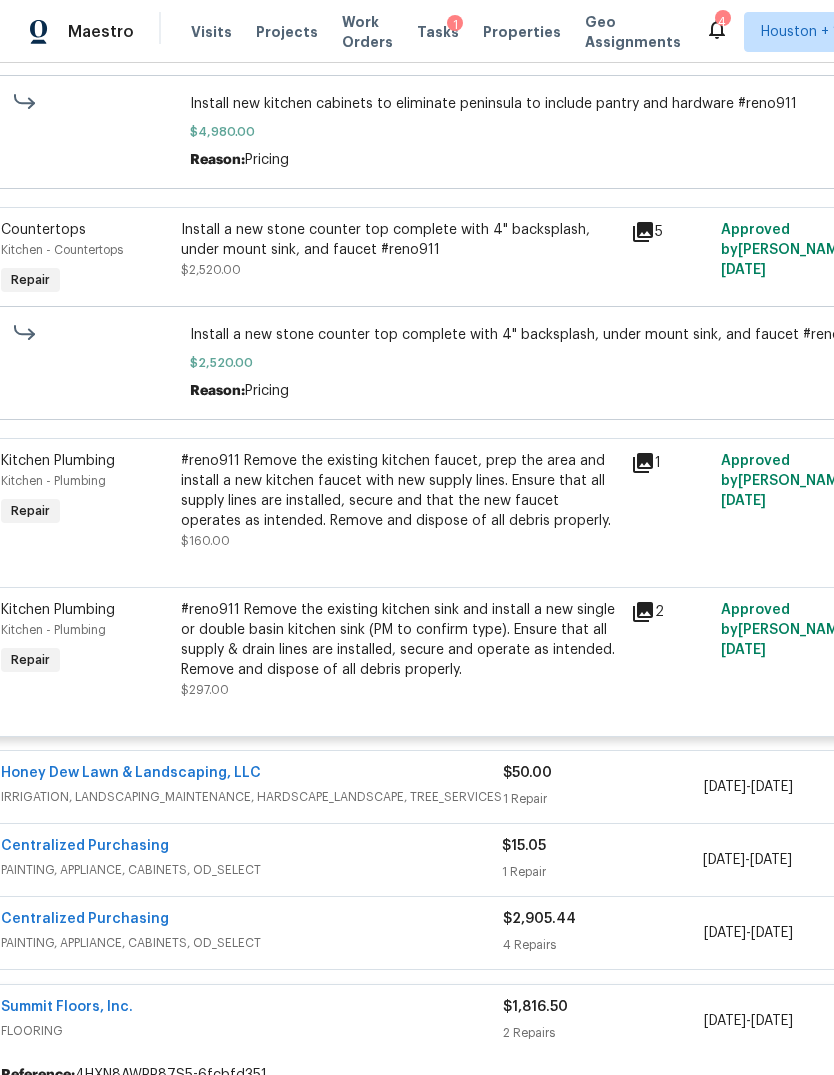 scroll, scrollTop: 3489, scrollLeft: 32, axis: both 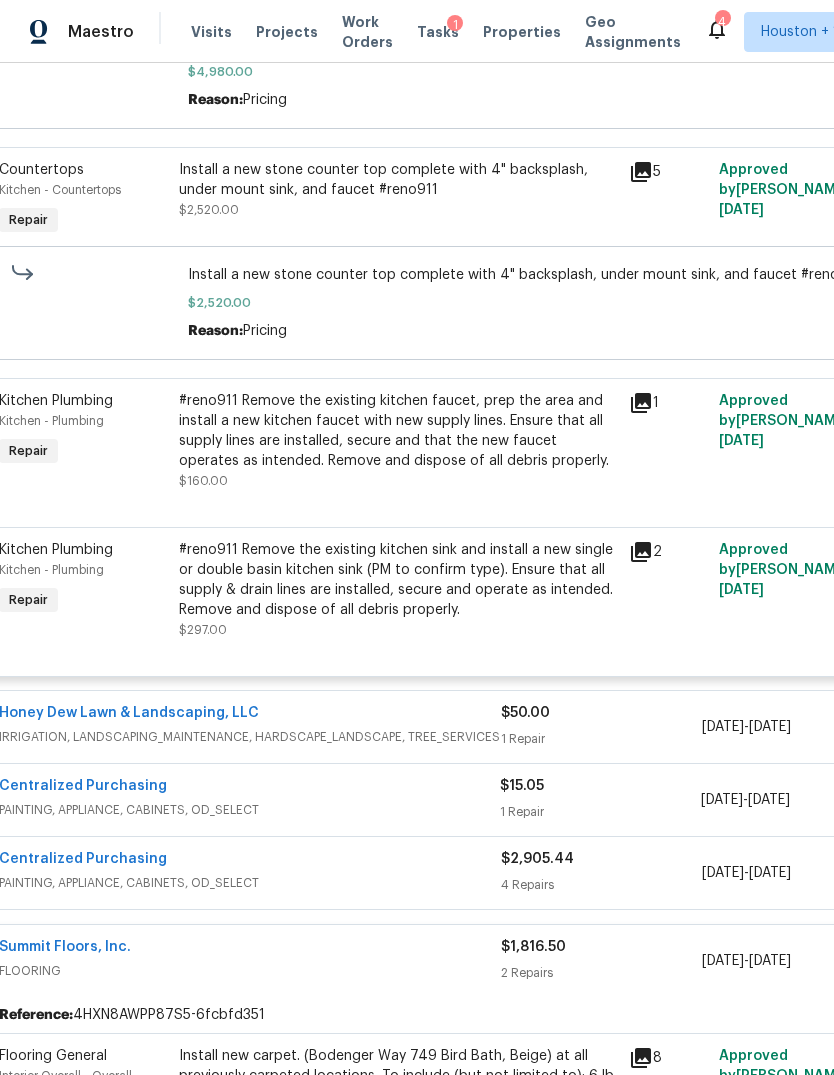 click on "1 Repair" at bounding box center [601, 739] 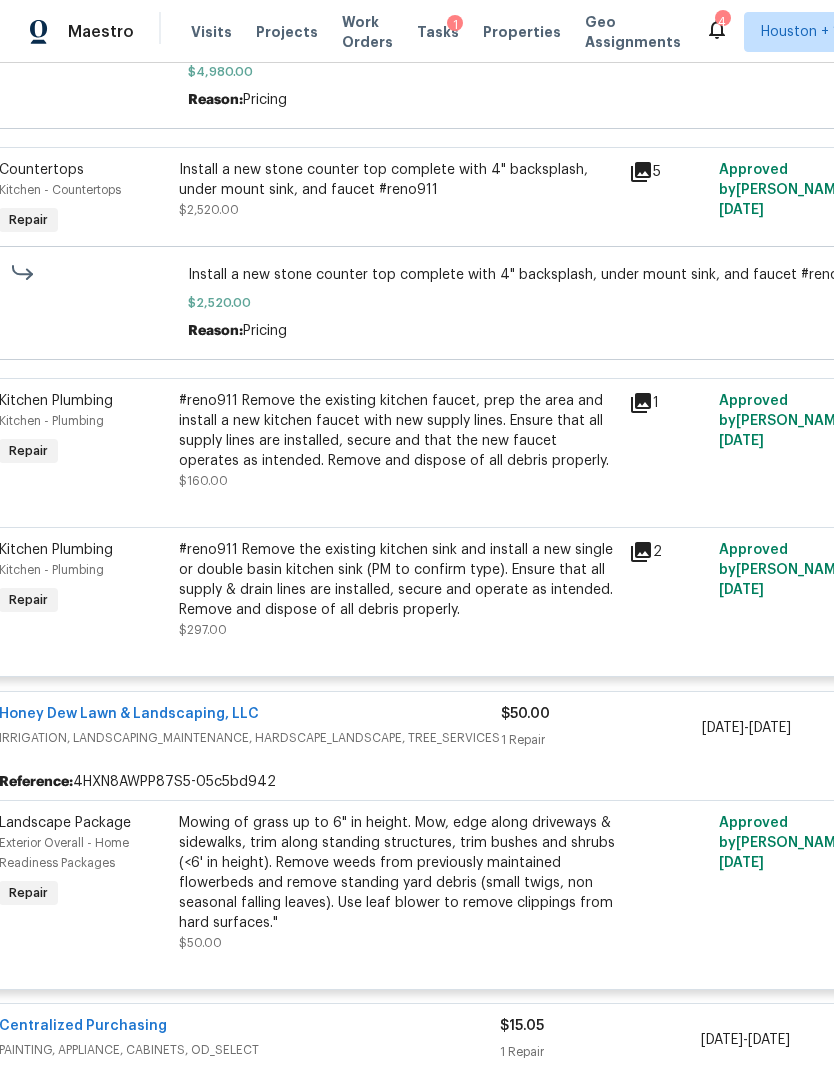 click on "$50.00 1 Repair" at bounding box center [601, 728] 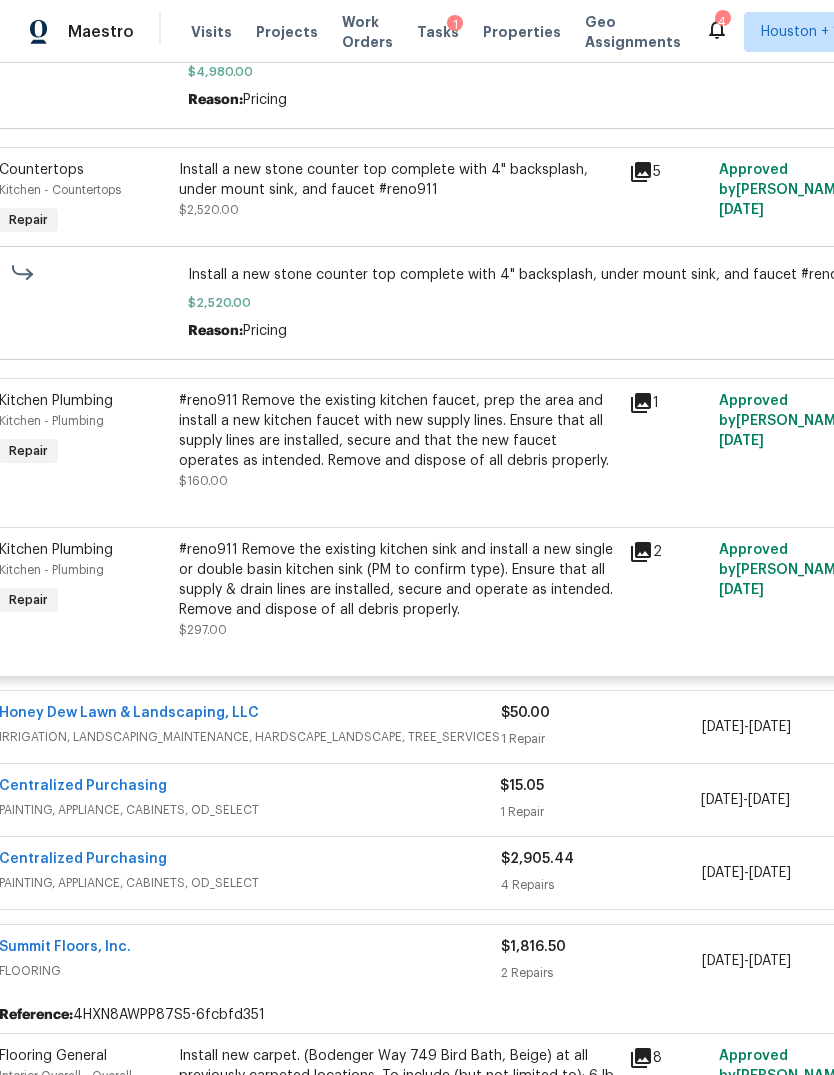 click on "1 Repair" at bounding box center [600, 812] 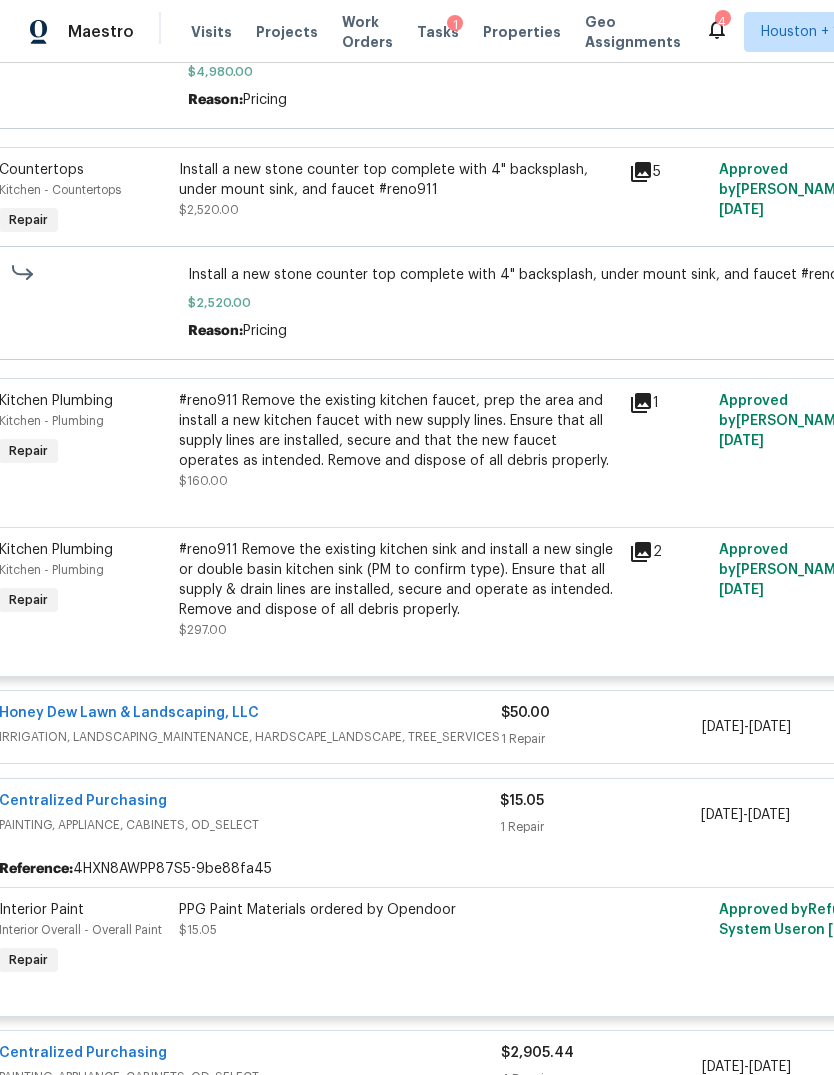 click on "$15.05" at bounding box center [600, 801] 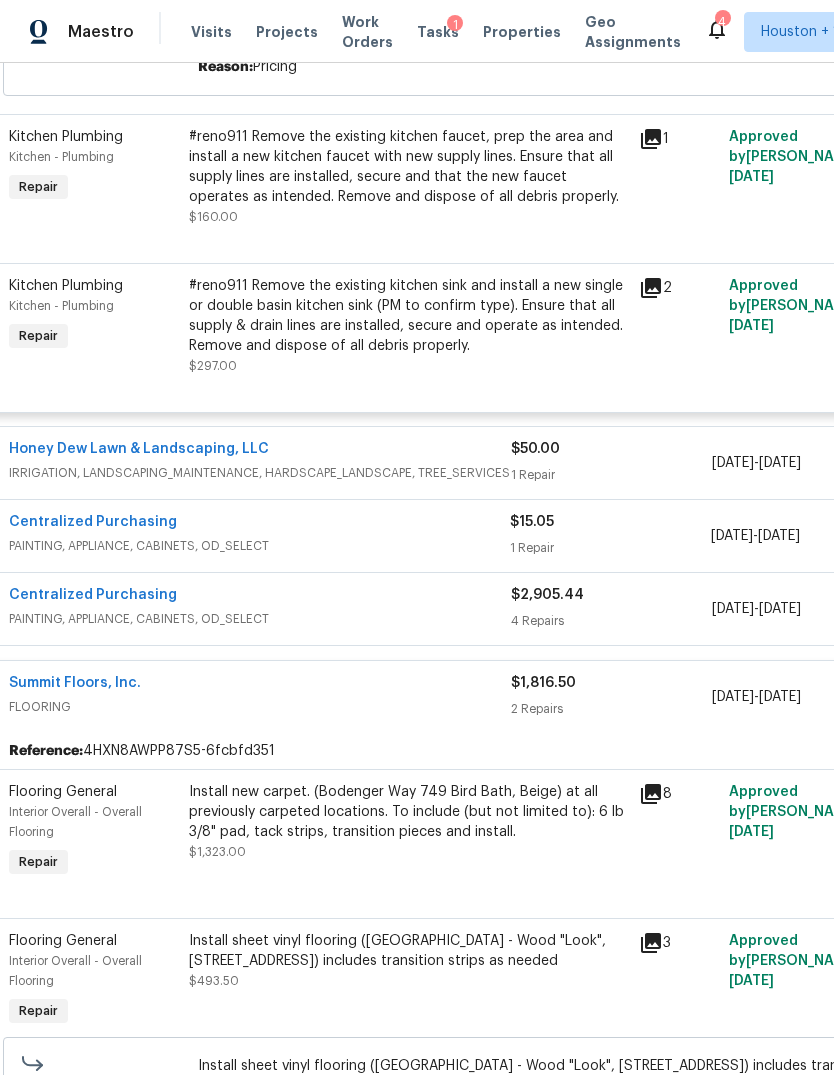 scroll, scrollTop: 3749, scrollLeft: 22, axis: both 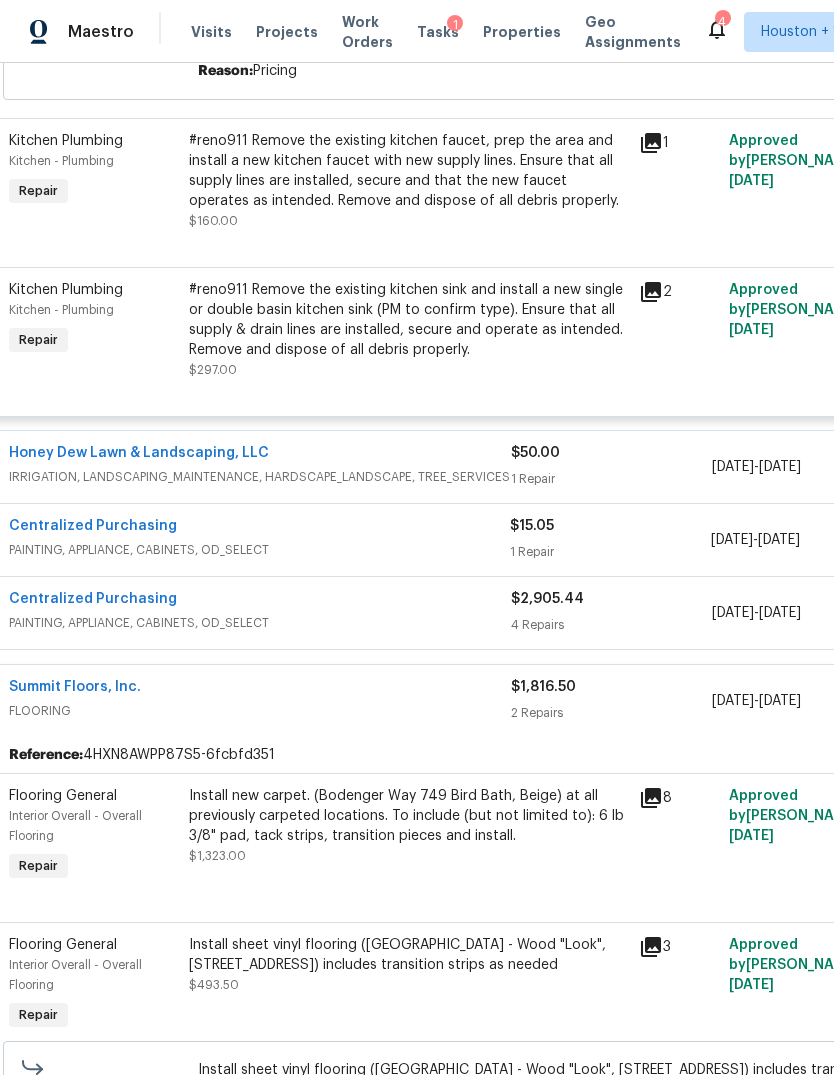 click on "4 Repairs" at bounding box center (611, 625) 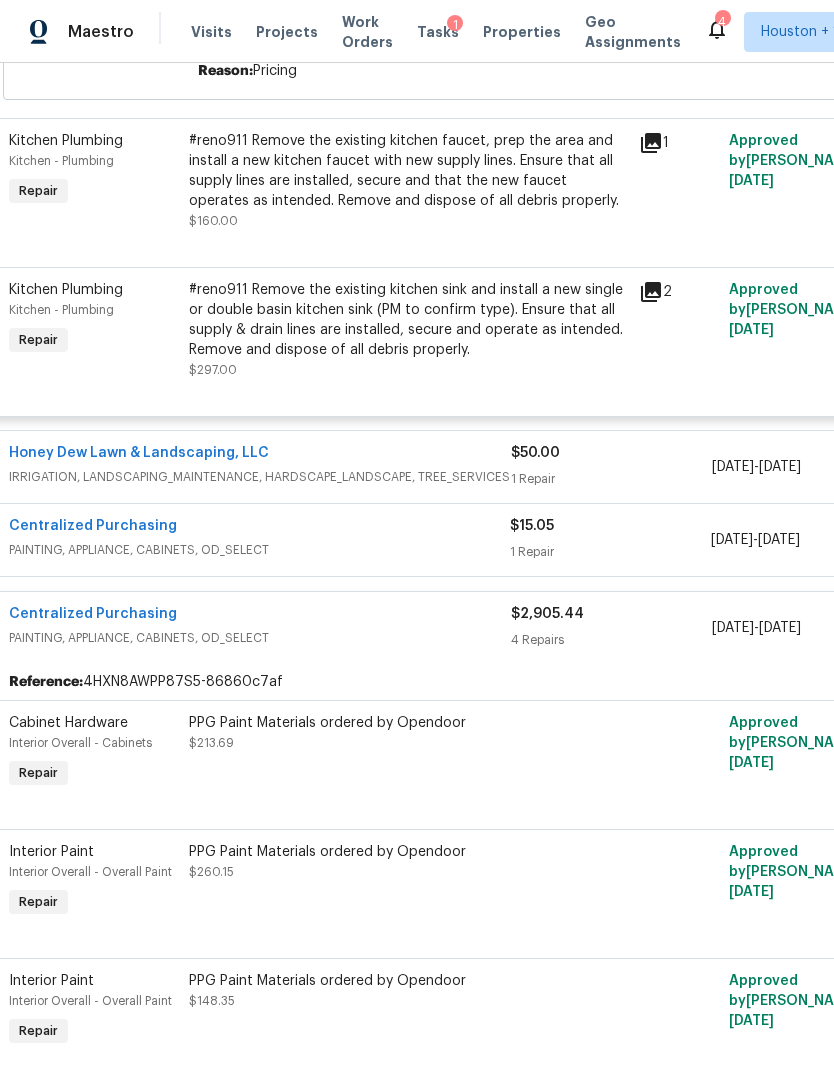 click on "4 Repairs" at bounding box center [611, 640] 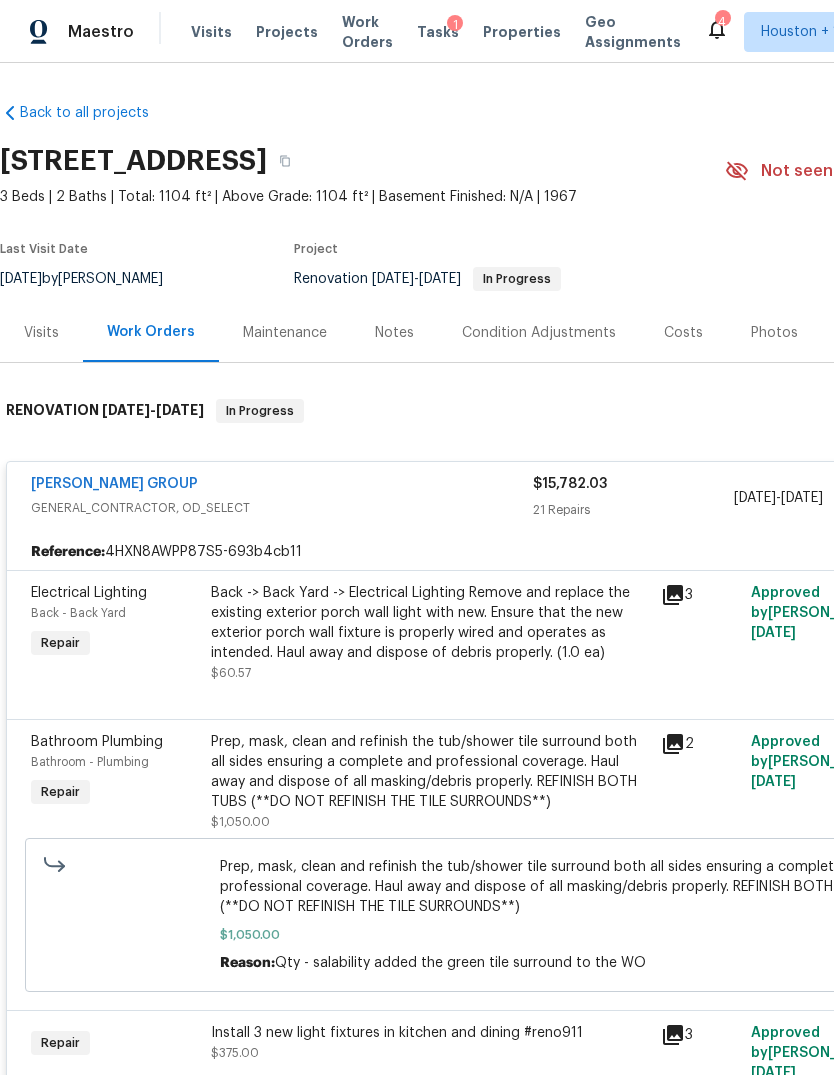 scroll, scrollTop: 0, scrollLeft: 0, axis: both 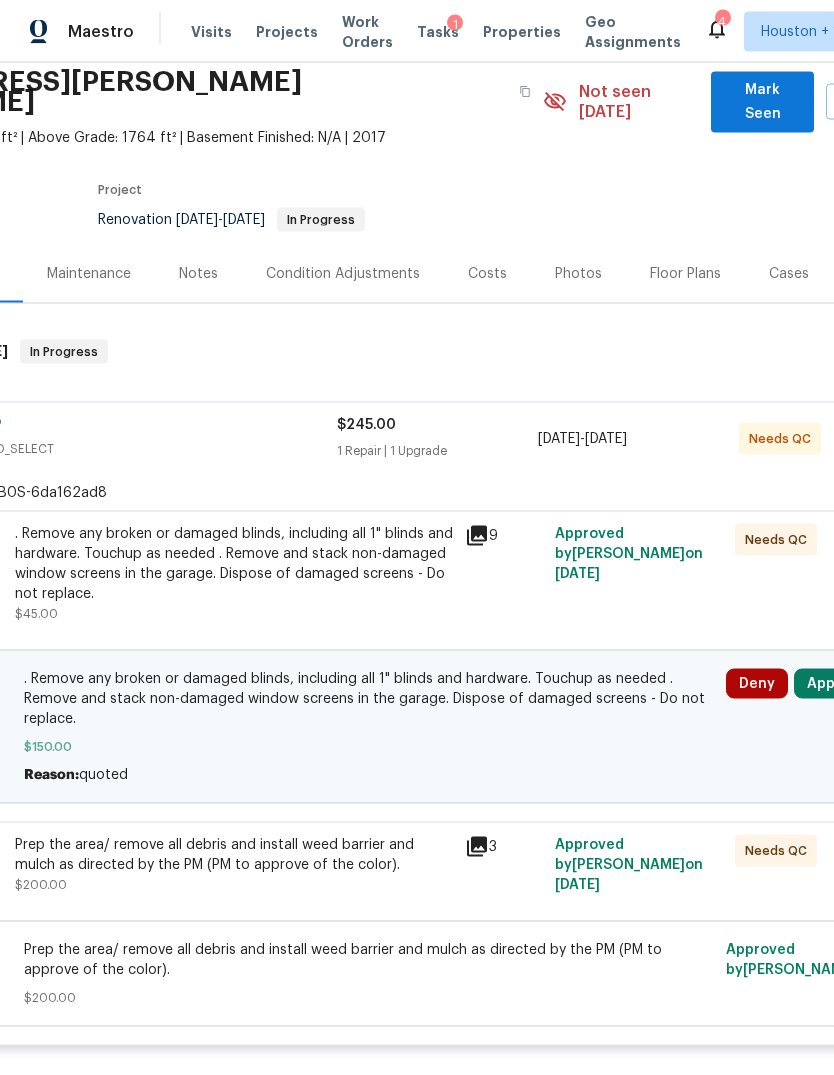click on "Approve" at bounding box center [837, 684] 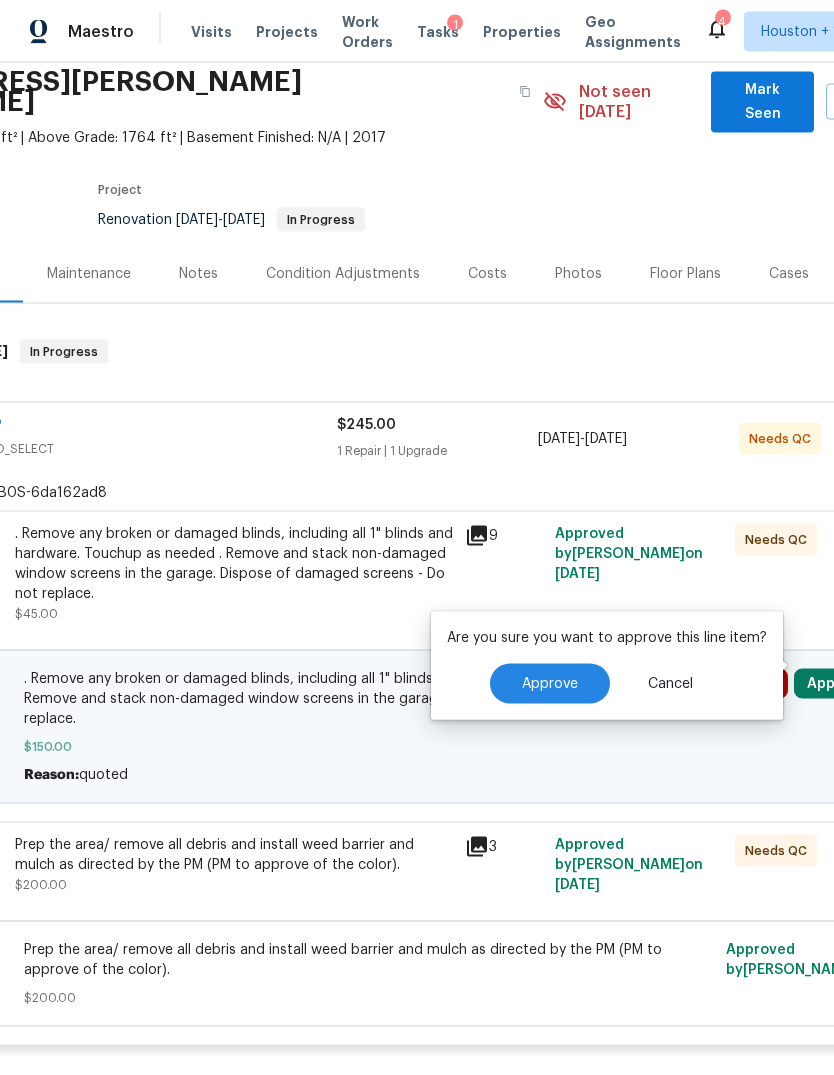 scroll, scrollTop: 5, scrollLeft: 0, axis: vertical 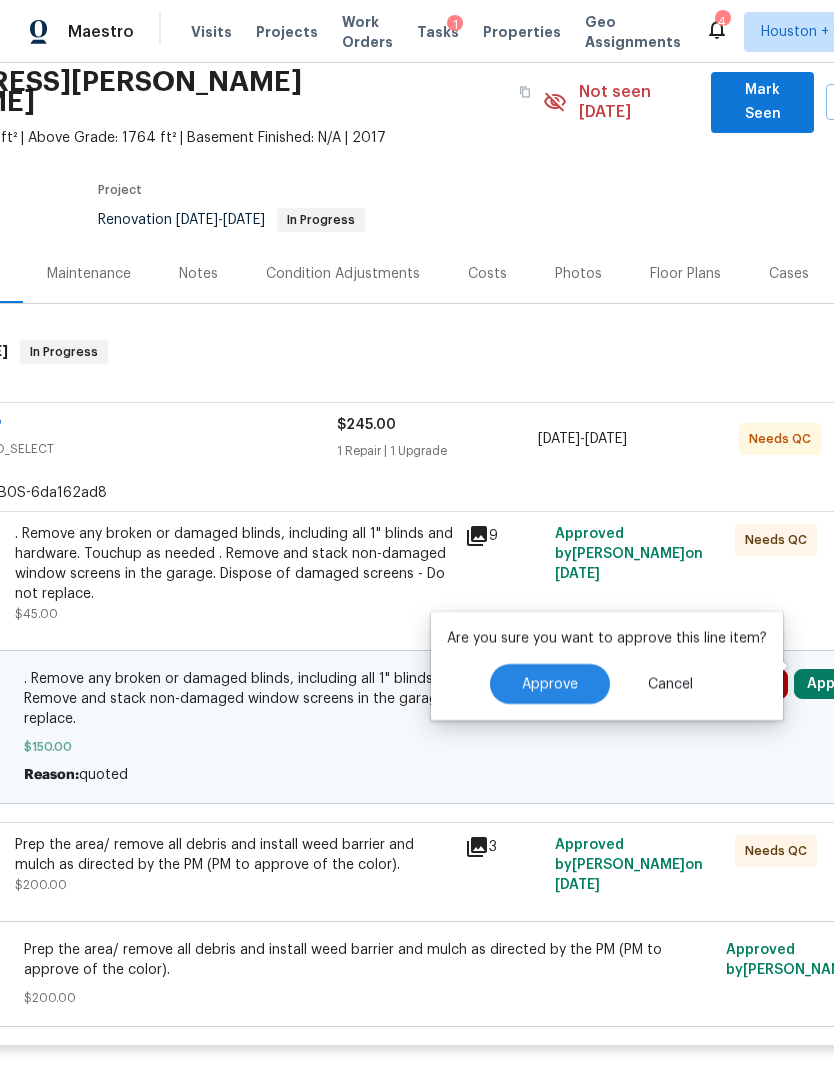 click on "Approve" at bounding box center [550, 684] 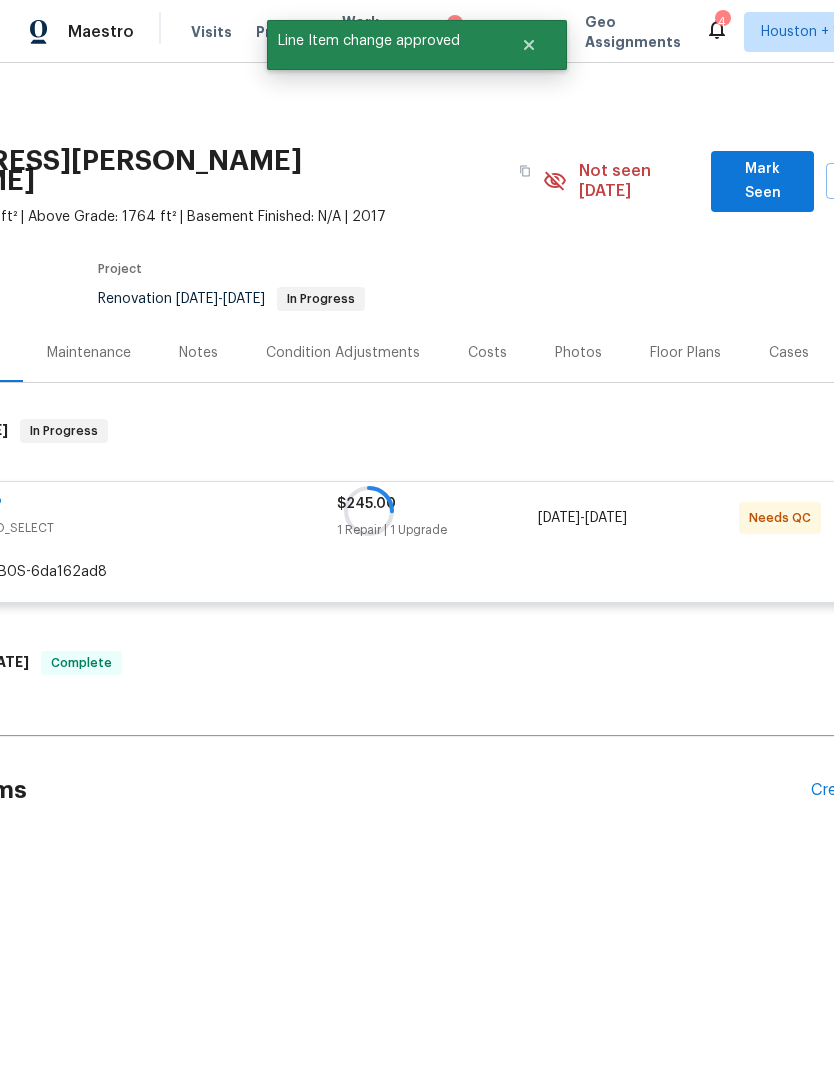 scroll, scrollTop: 0, scrollLeft: 0, axis: both 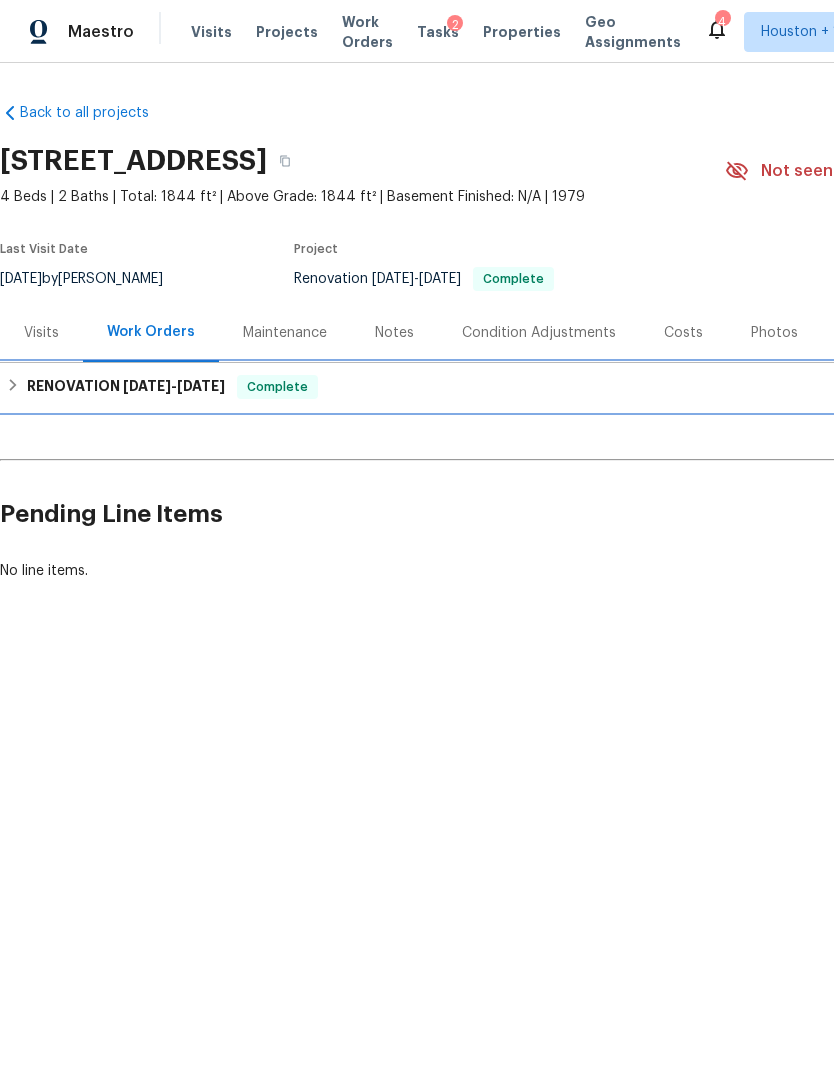 click on "RENOVATION   6/30/25  -  7/11/25 Complete" at bounding box center [565, 387] 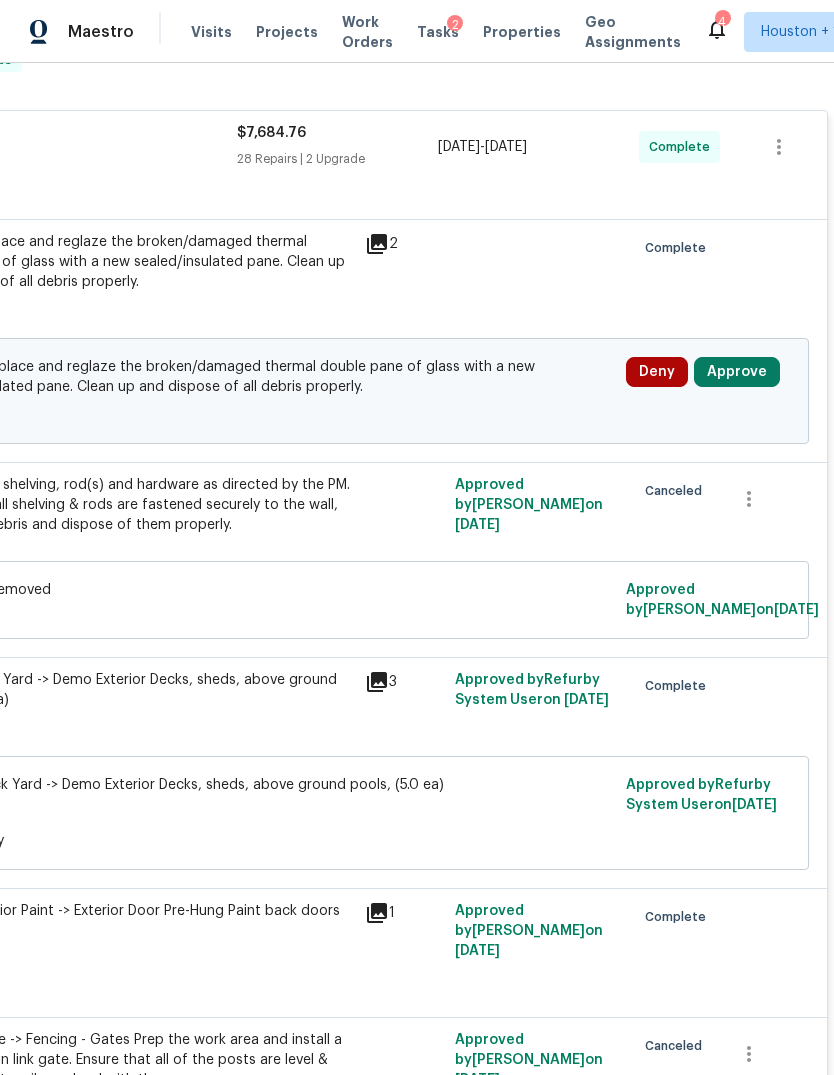 click on "Approve" at bounding box center (737, 372) 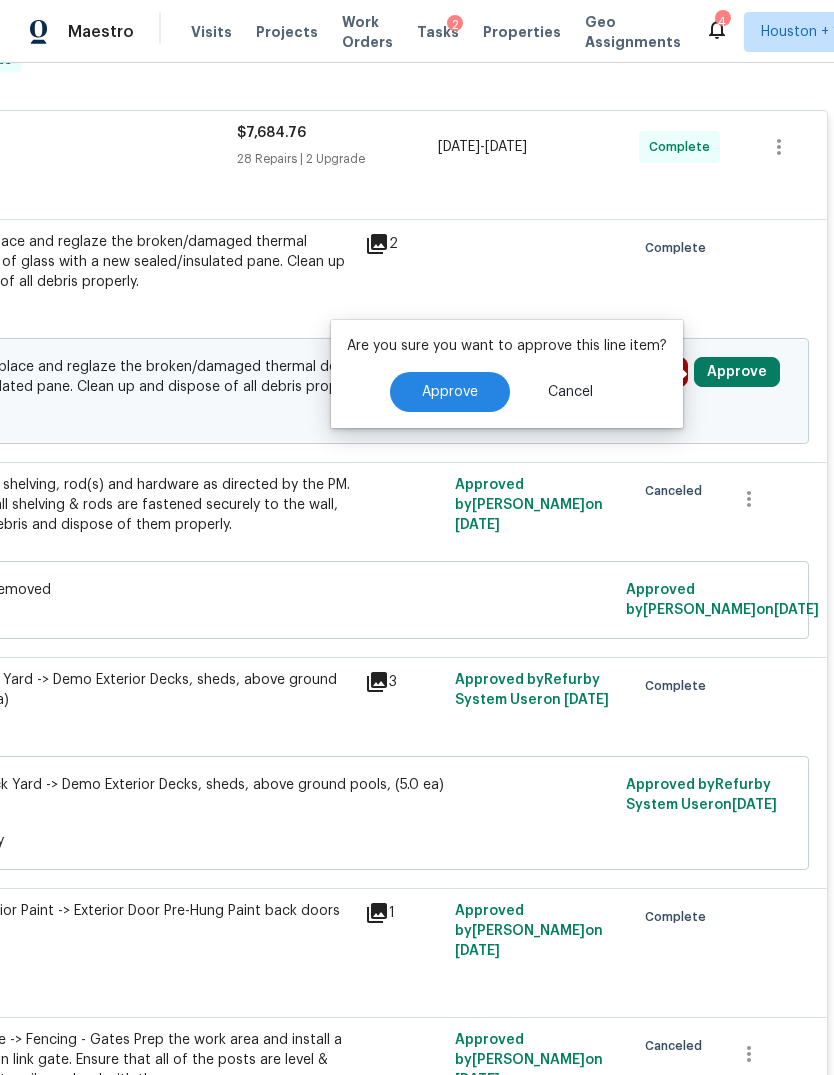 scroll, scrollTop: 351, scrollLeft: 296, axis: both 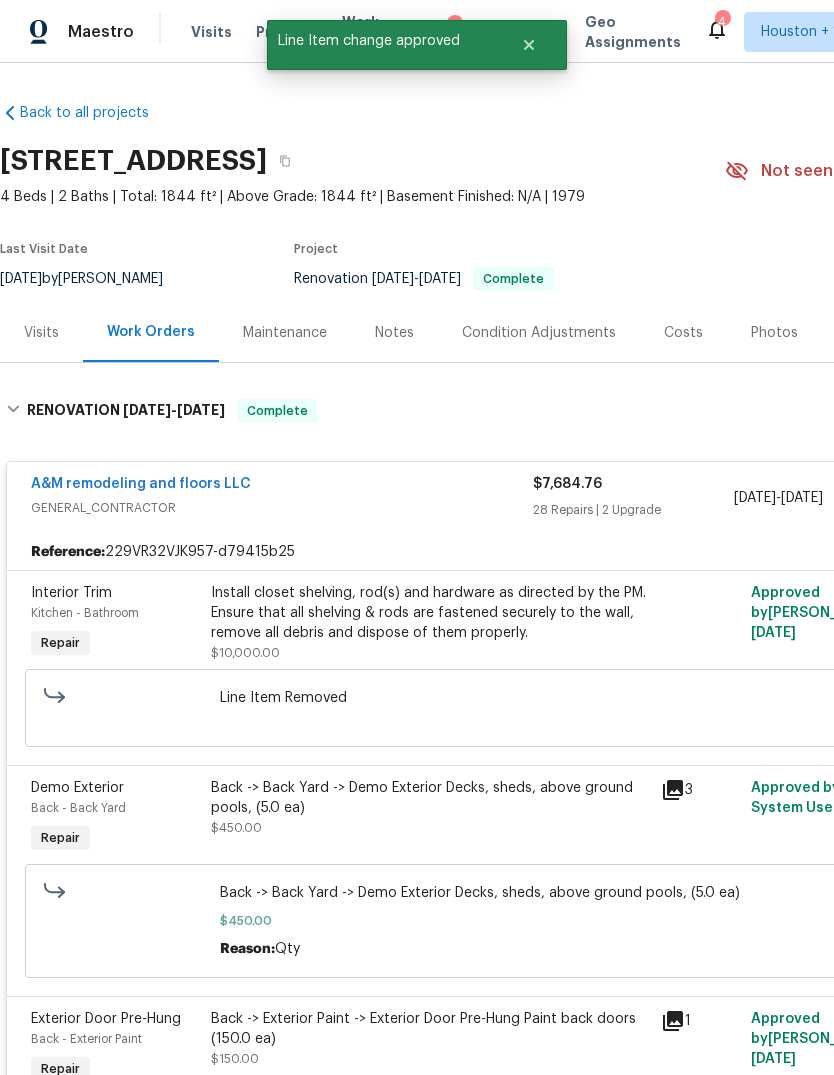 click on "A&M remodeling and floors LLC" at bounding box center (282, 486) 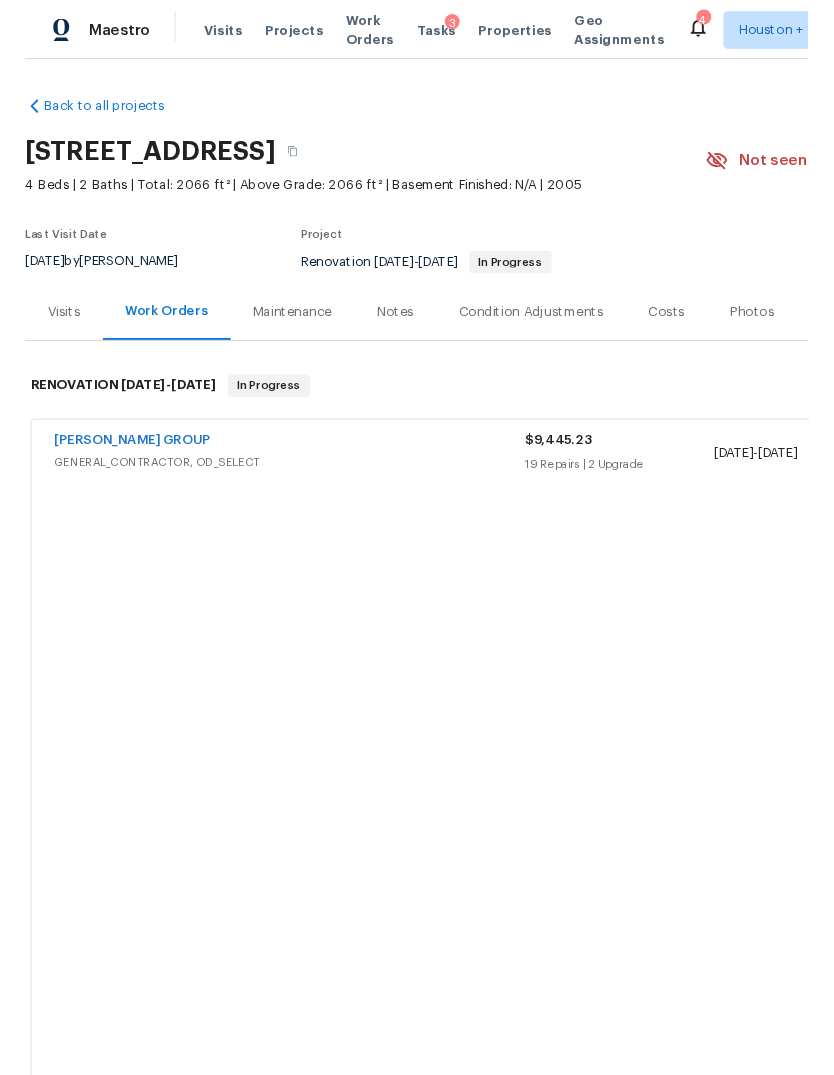 scroll, scrollTop: 0, scrollLeft: 0, axis: both 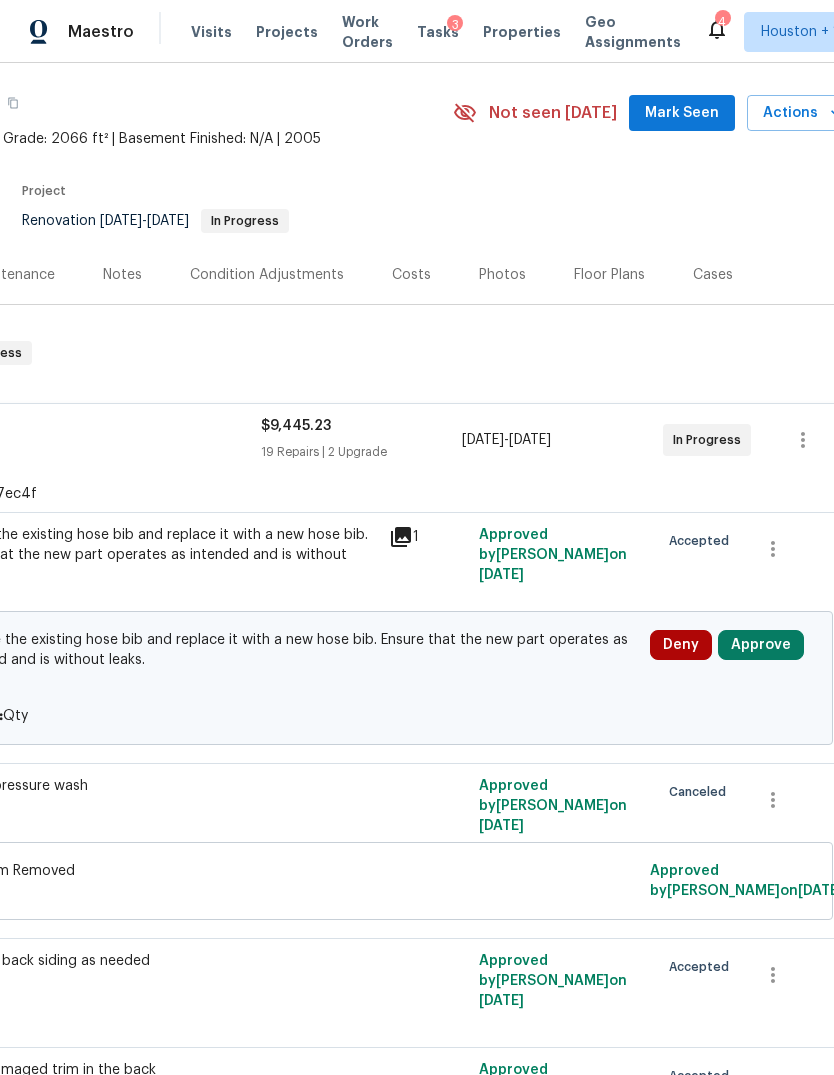click on "Approve" at bounding box center (761, 645) 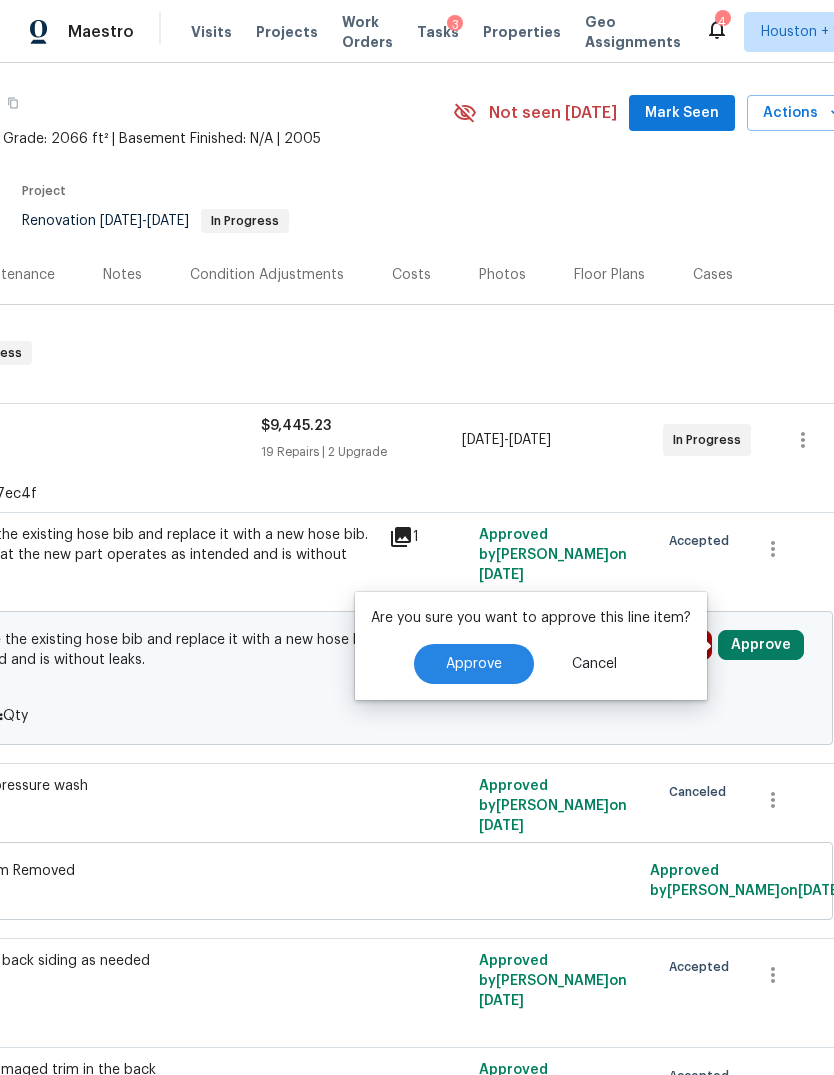 click on "Approve" at bounding box center (474, 664) 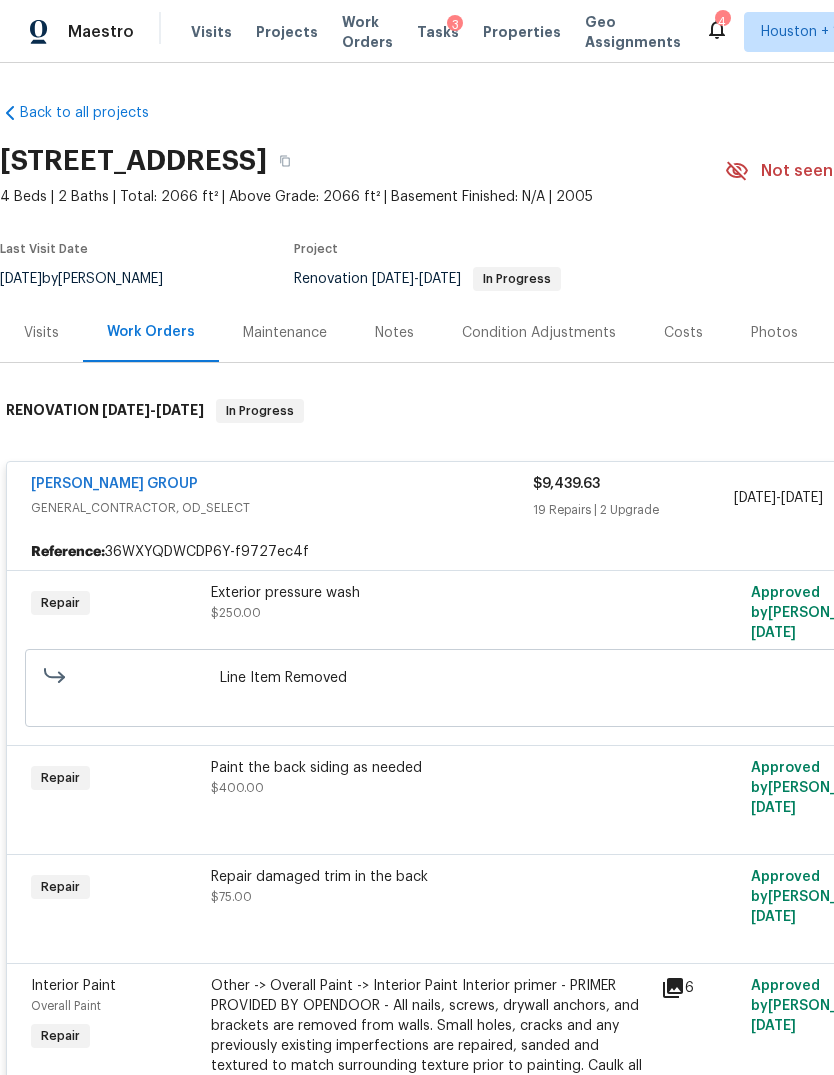 scroll, scrollTop: 0, scrollLeft: 0, axis: both 